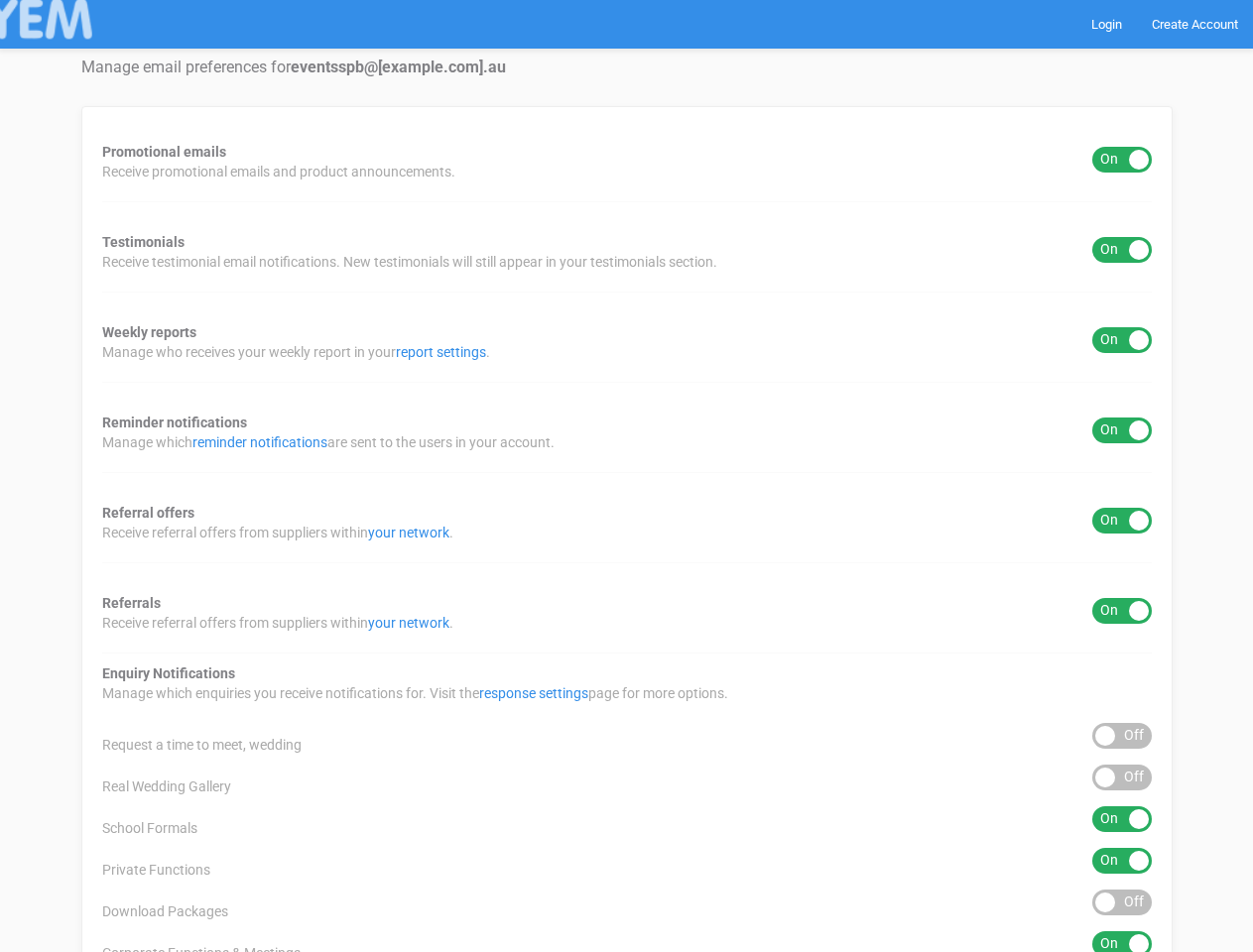 scroll, scrollTop: 0, scrollLeft: 0, axis: both 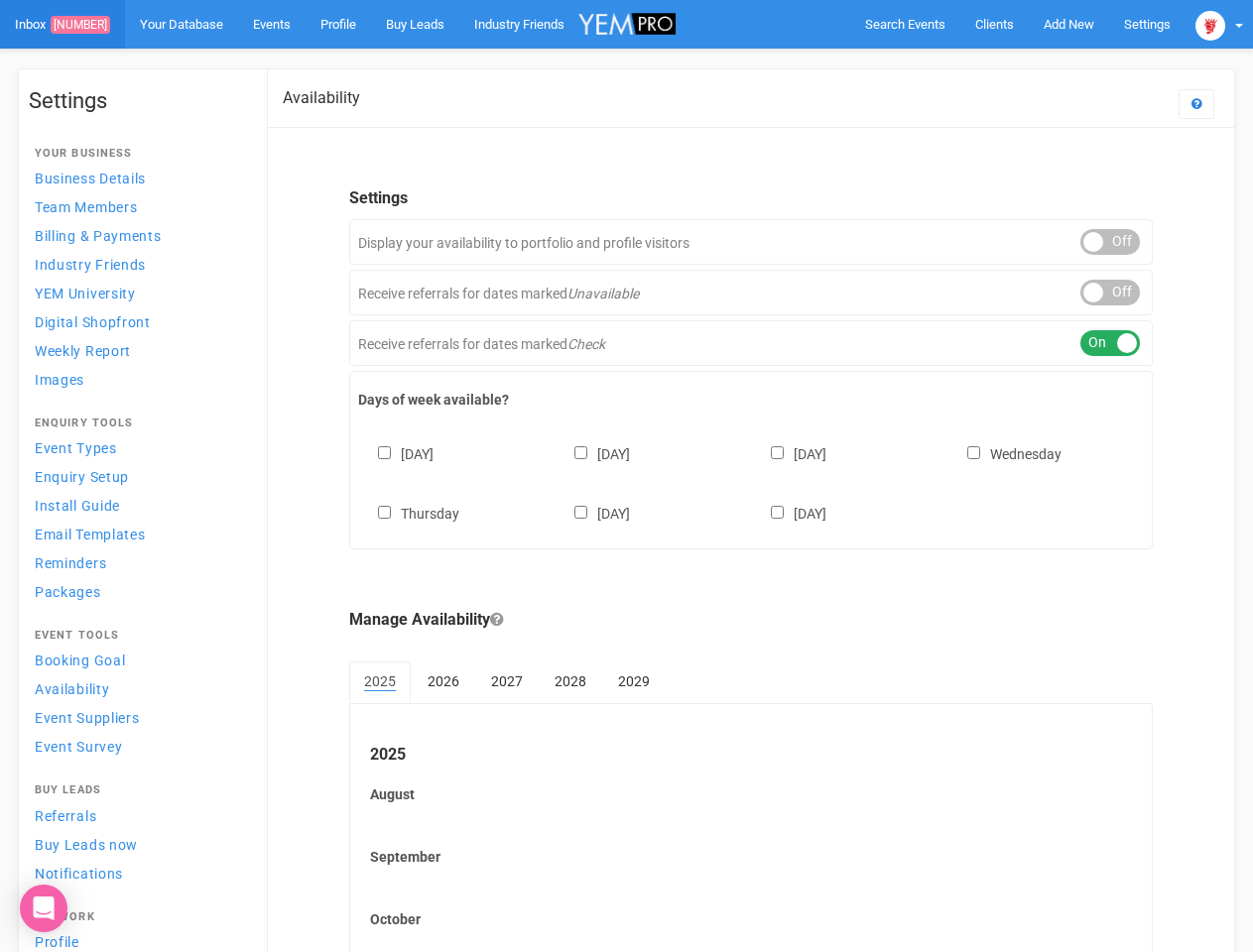 click on "Sunday Monday Tuesday Wednesday Thursday Friday Saturday" at bounding box center (751, 474) 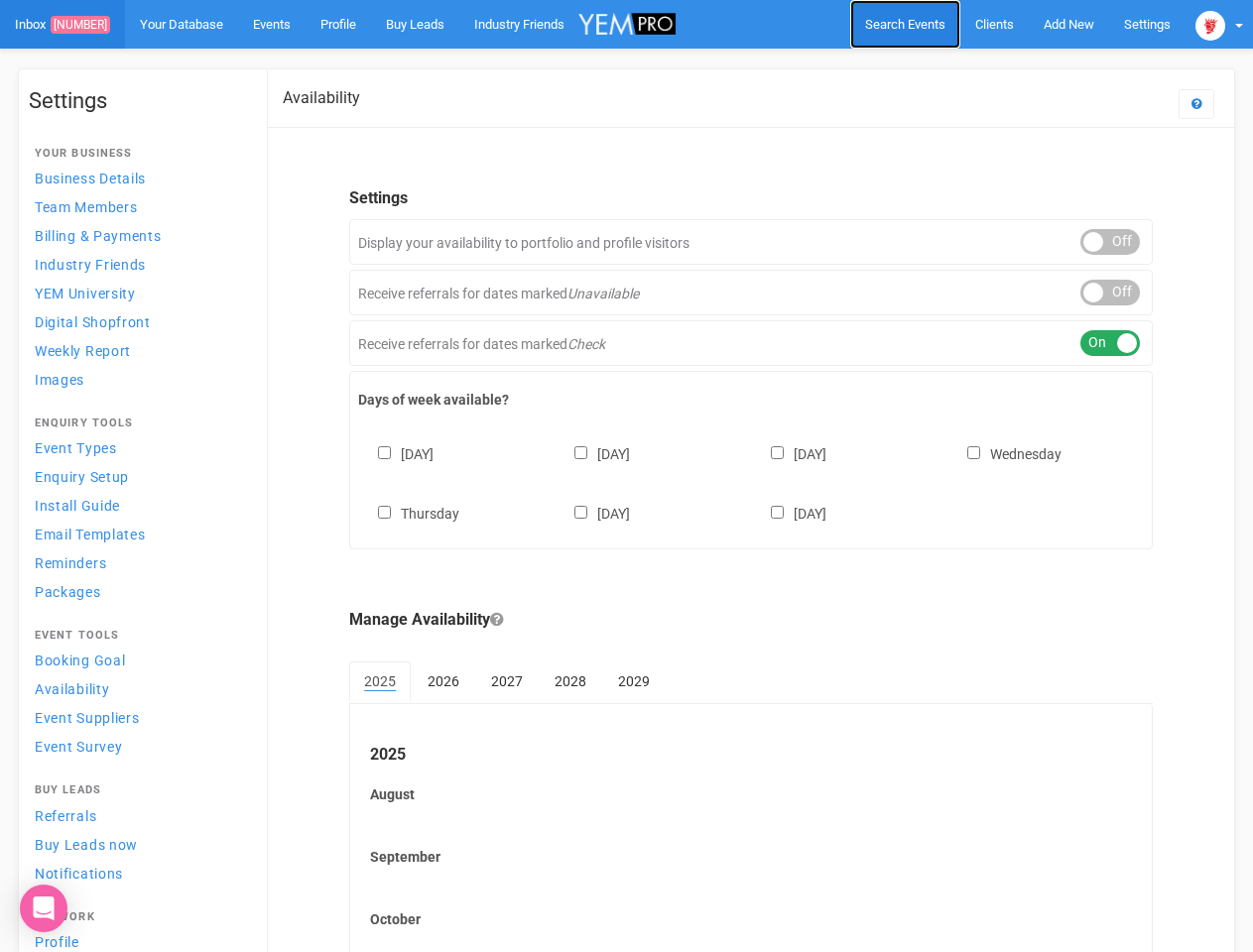 click on "Search Events" at bounding box center (905, 24) 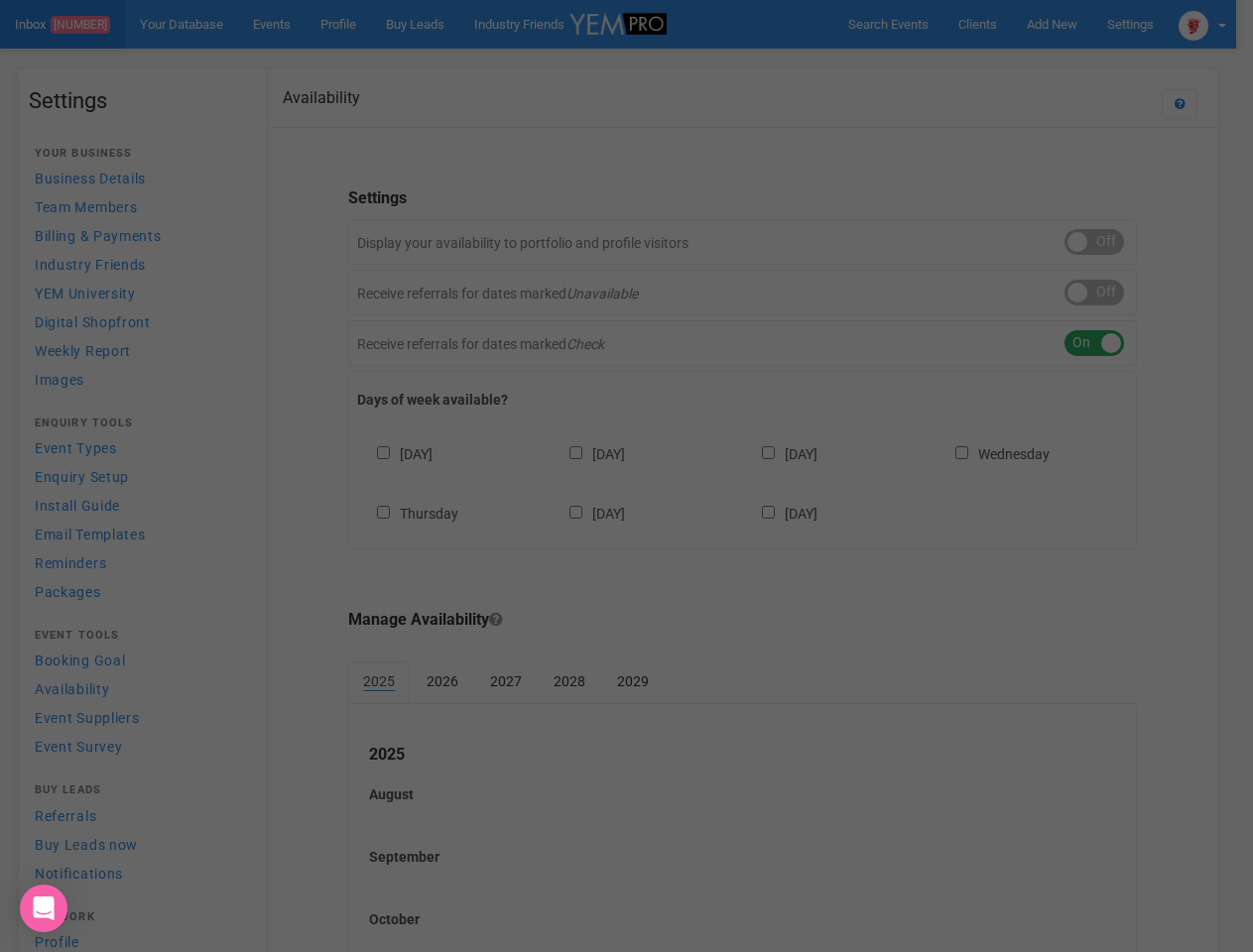 click on "Loading..." at bounding box center [0, 0] 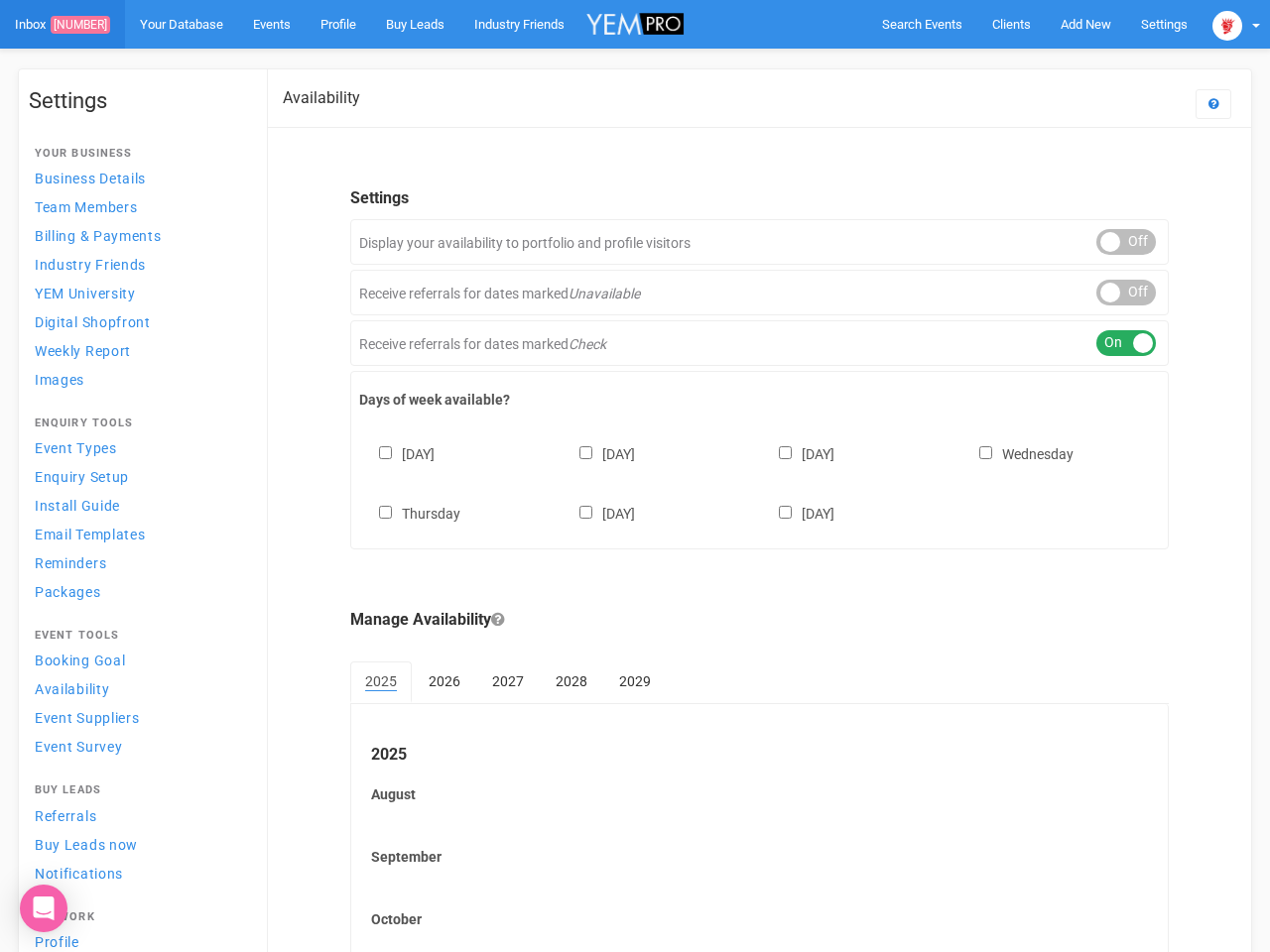 click on "Search Events
Clients
Add New
New Client
New Event
New Enquiry
Settings
Stamford Plaza Brisbane
Stamford Plaza Brisbane.
eventsspb@stamford.com.au
Settings
YEM Guide
Help & Feedback
Back to YEM Hi
Logout
Menu
Inbox  9451
Your Database
Events
Industry Friends
Profile
Settings
Contacts
Search Events
Inbox  9451
Your Database
Events" at bounding box center (635, 605) 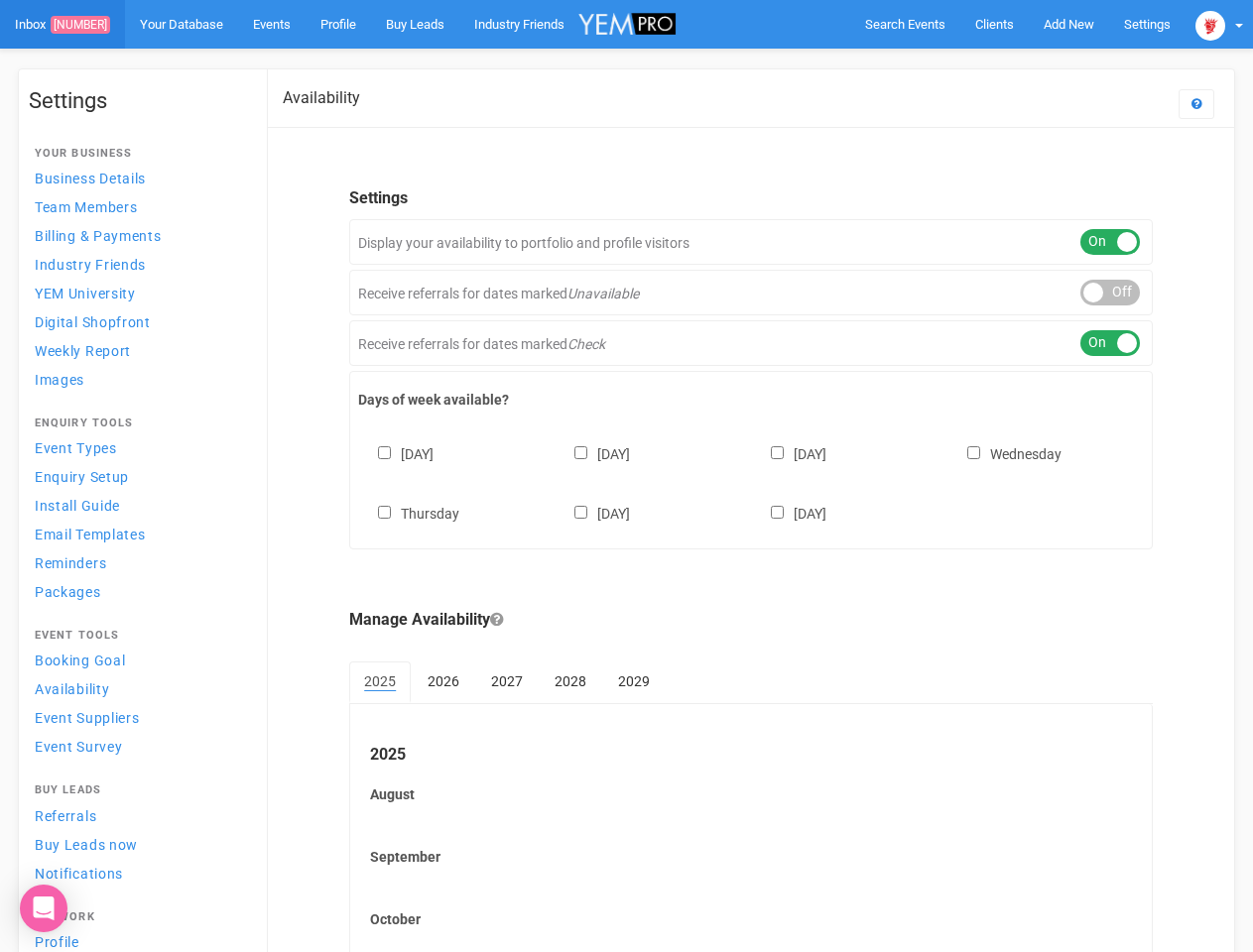 click on "ON
OFF" at bounding box center (1110, 293) 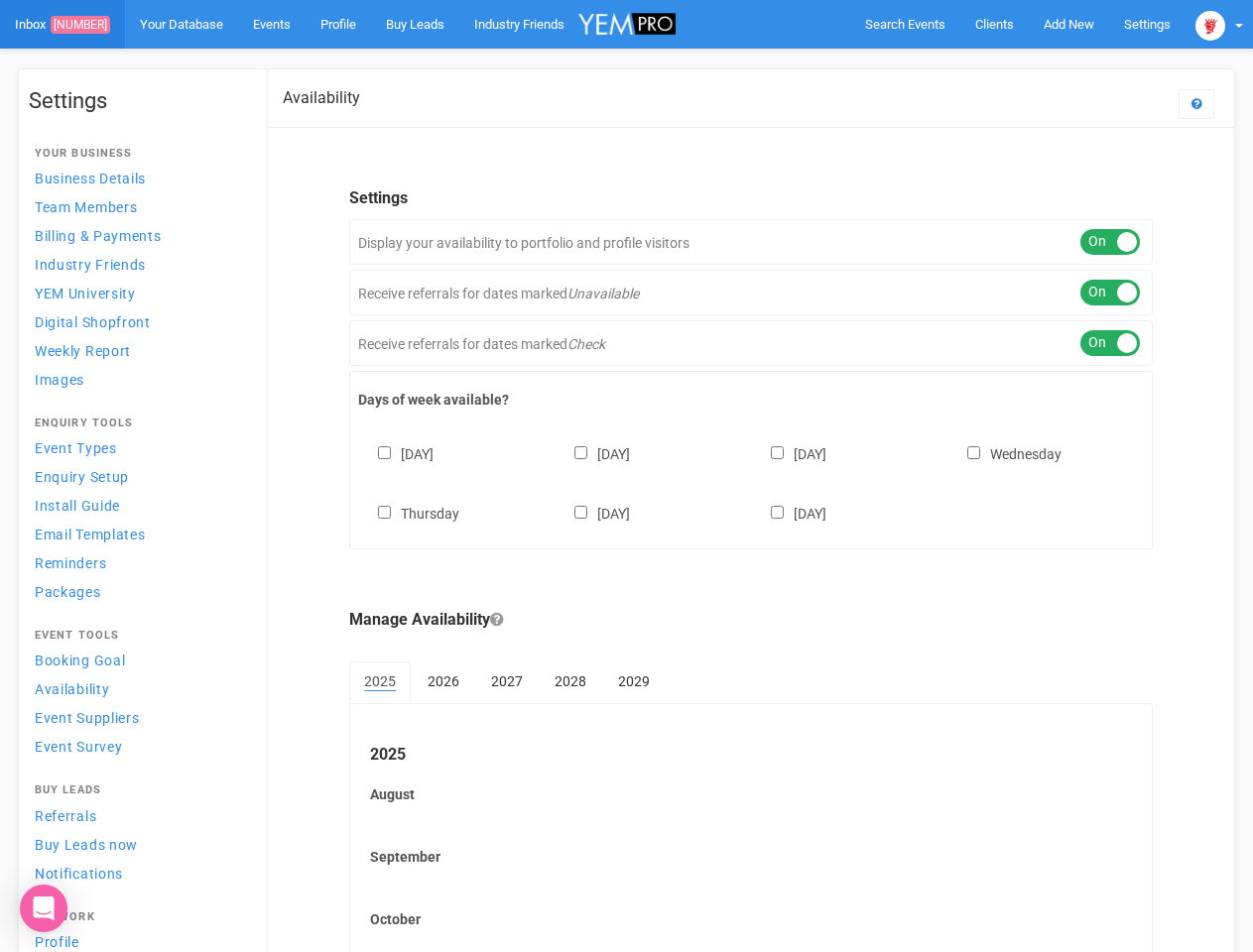 click on "ON
OFF" at bounding box center [1110, 343] 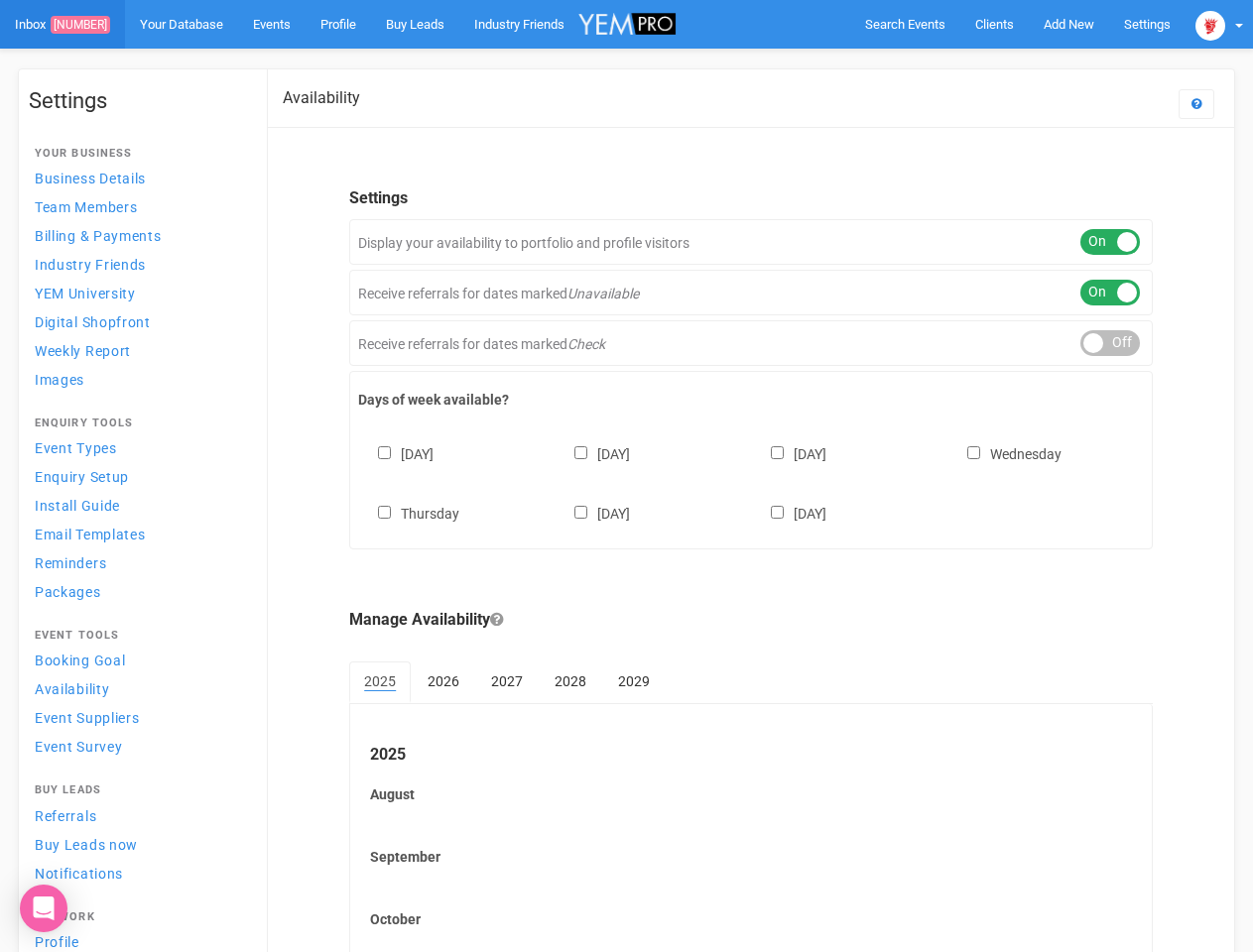 click on "Sunday Monday Tuesday Wednesday Thursday Friday Saturday" at bounding box center (751, 474) 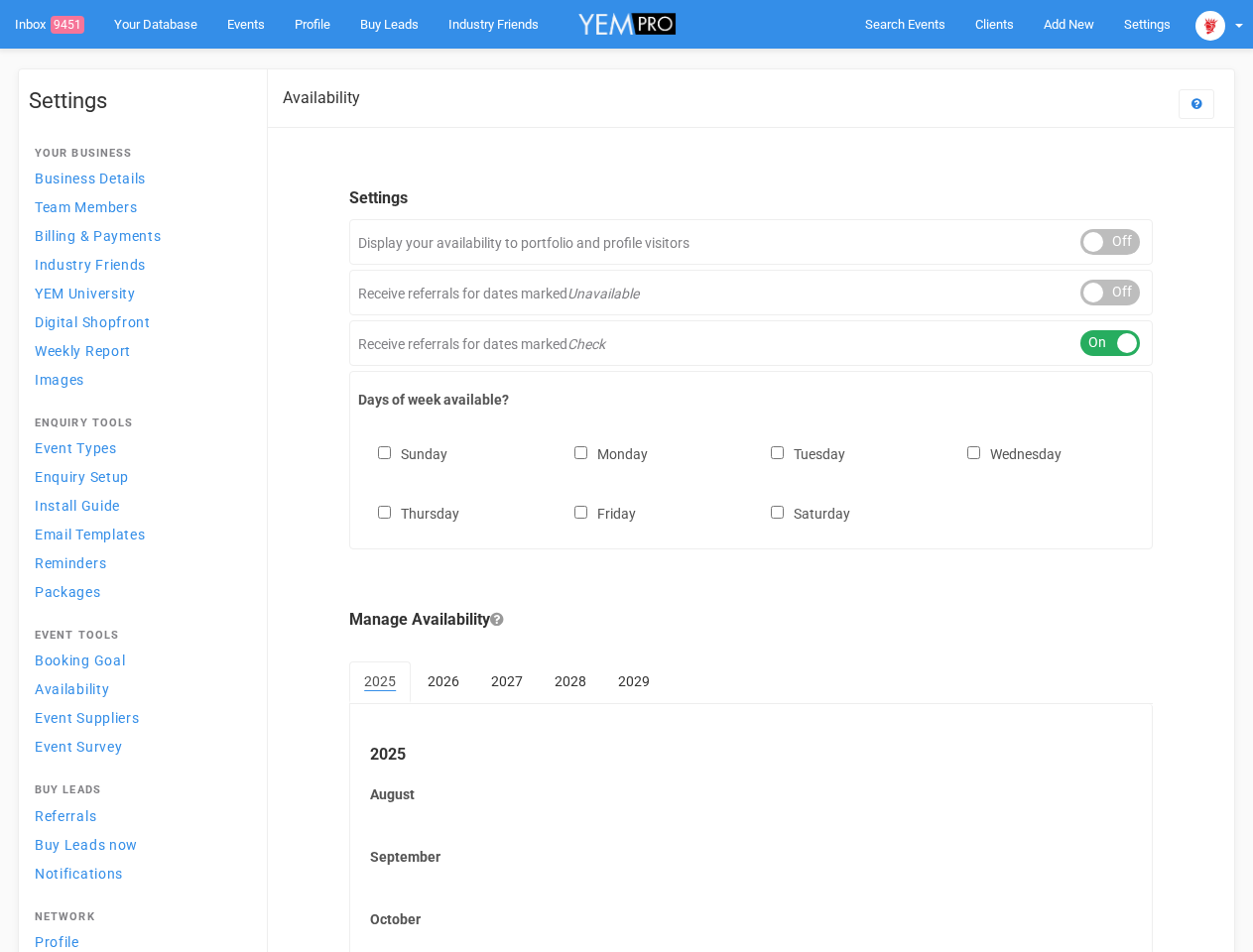scroll, scrollTop: 0, scrollLeft: 0, axis: both 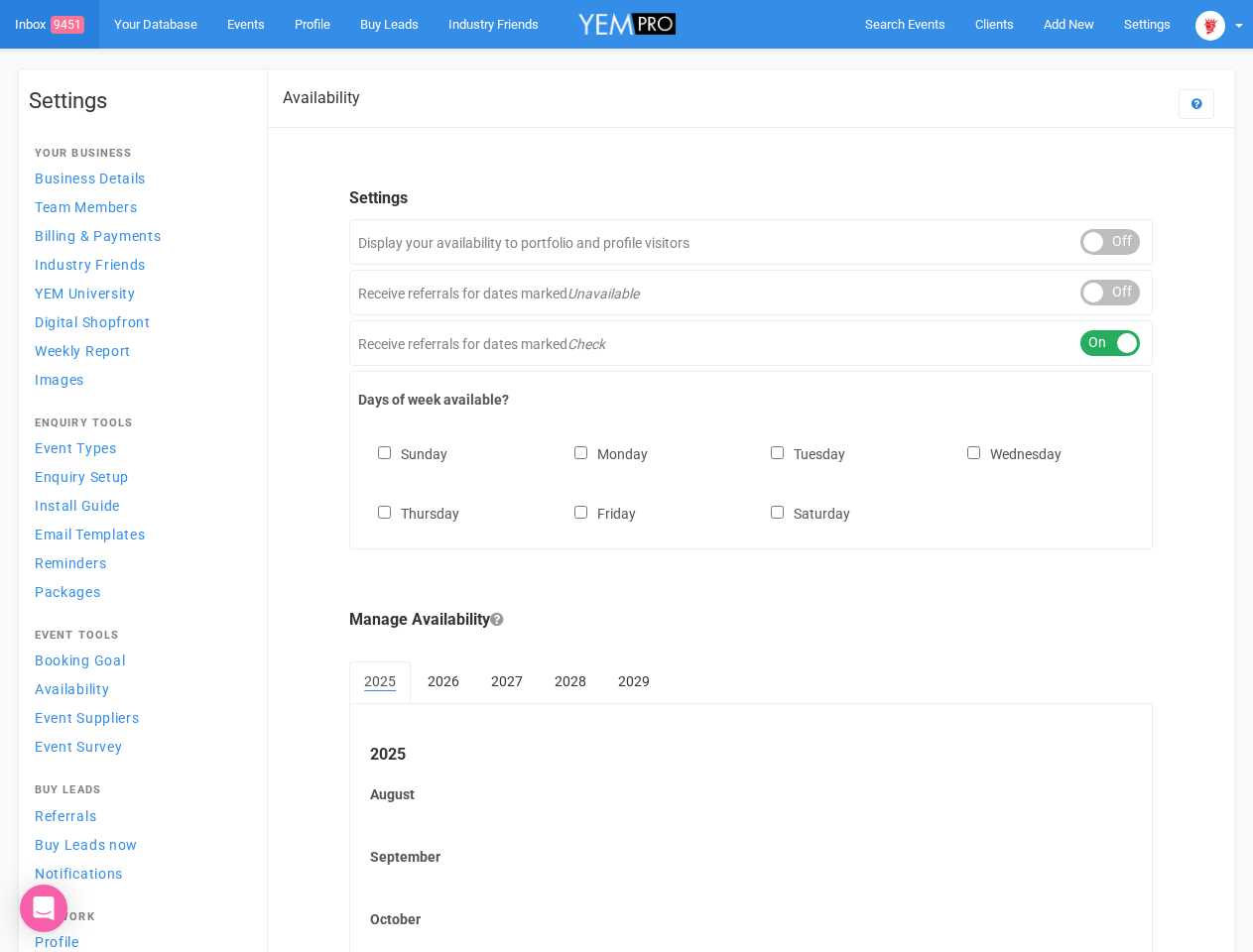 click on "Sunday Monday Tuesday Wednesday Thursday Friday Saturday" at bounding box center [751, 474] 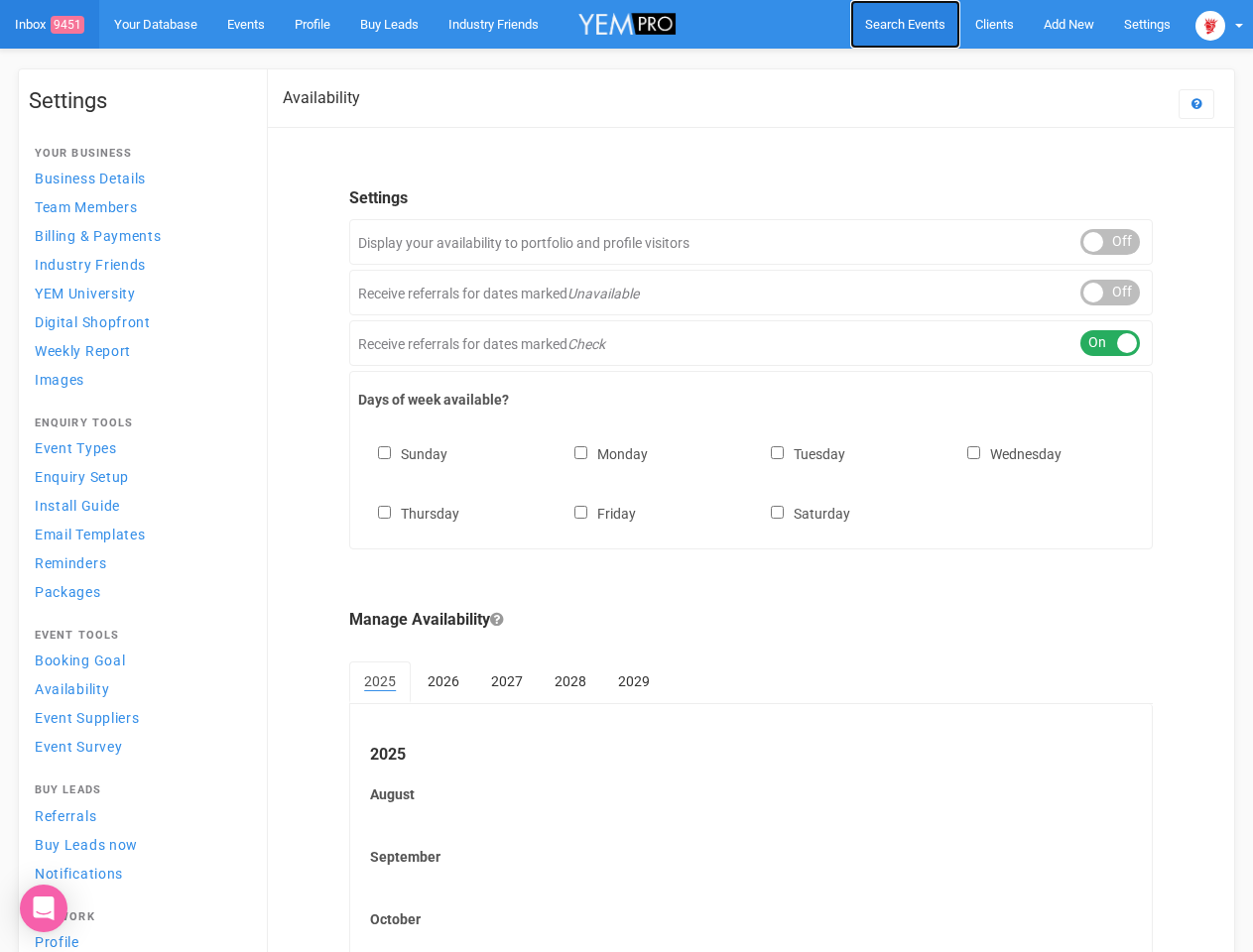 click on "Search Events" at bounding box center (905, 24) 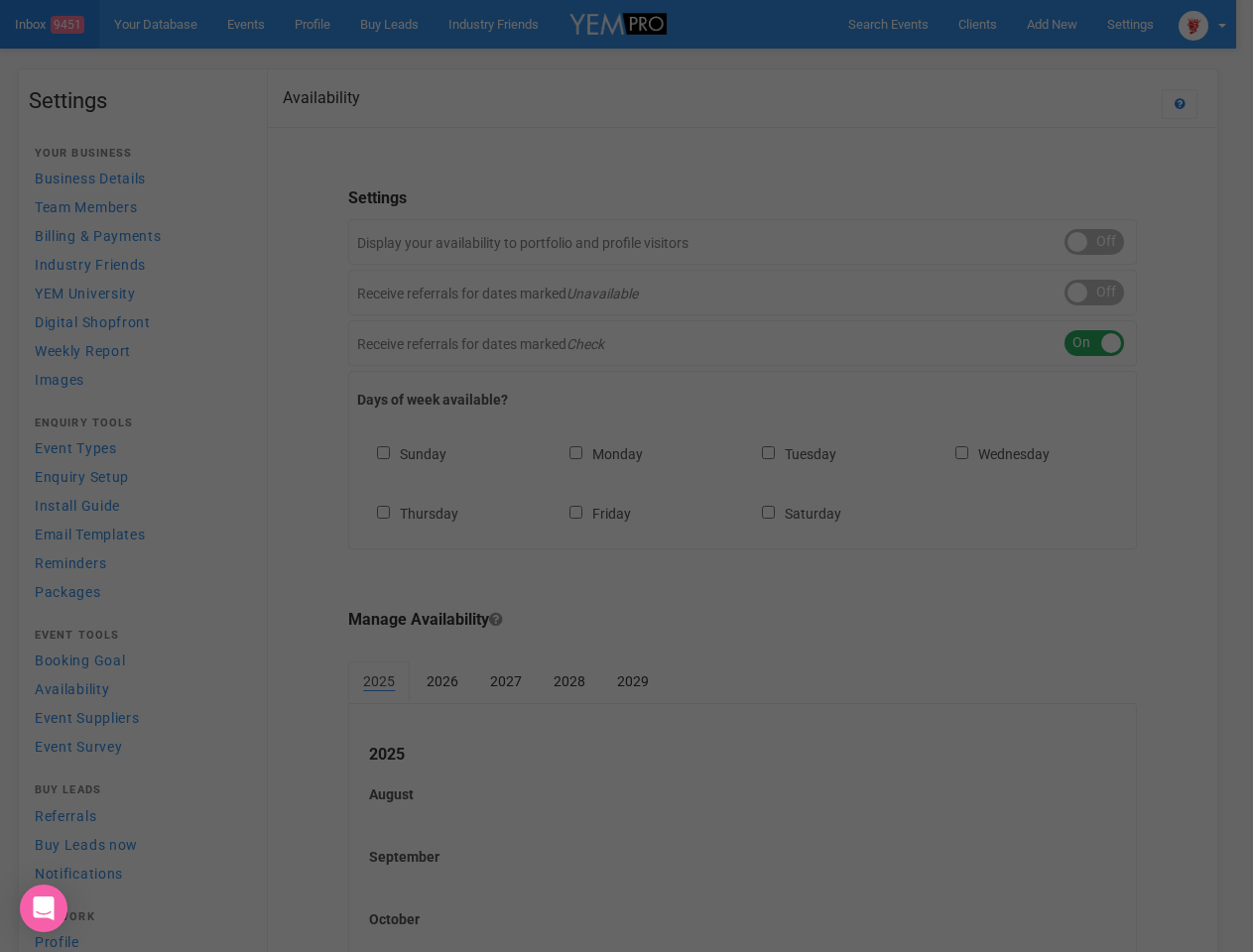 click at bounding box center [626, 476] 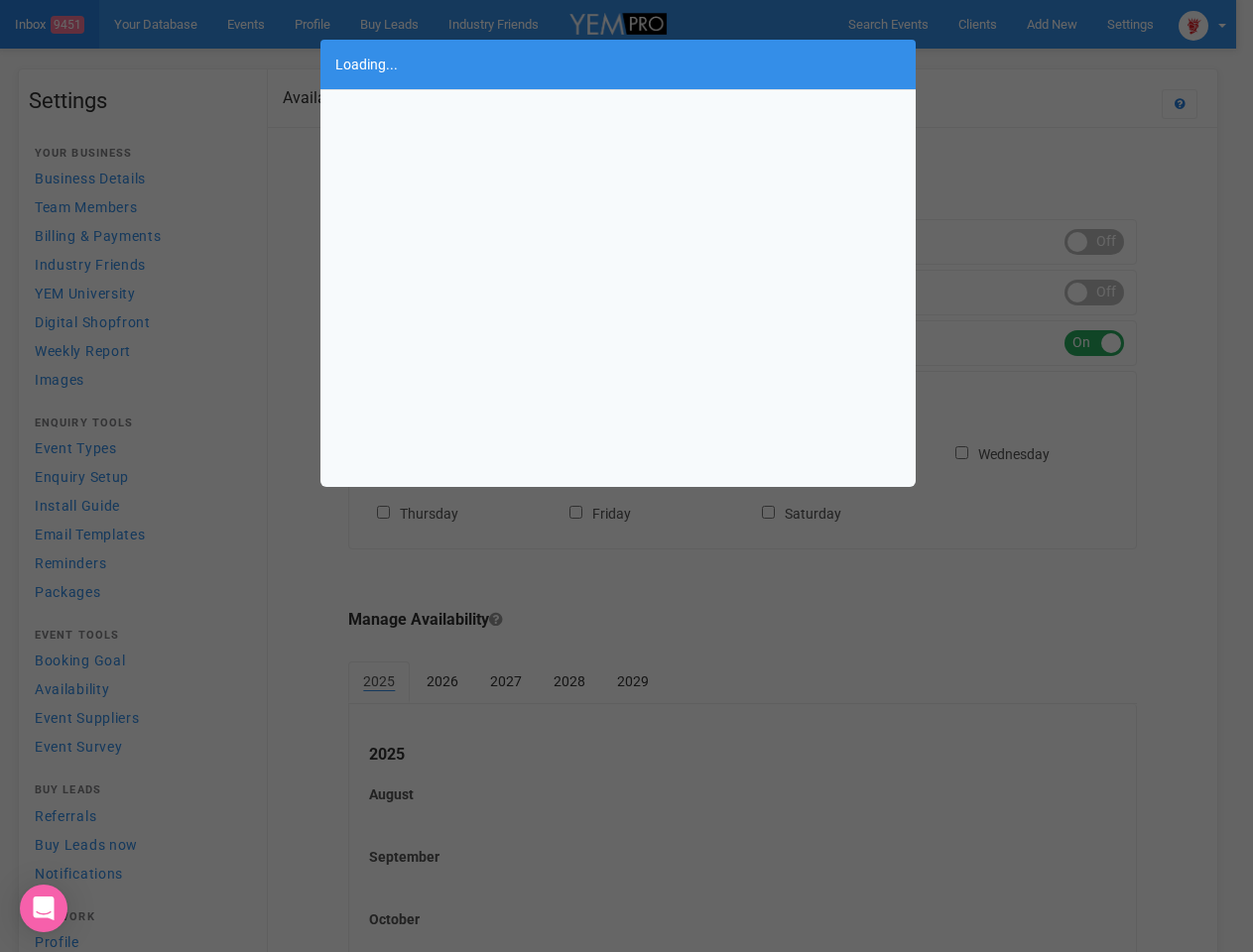 click on "Loading..." at bounding box center (626, 476) 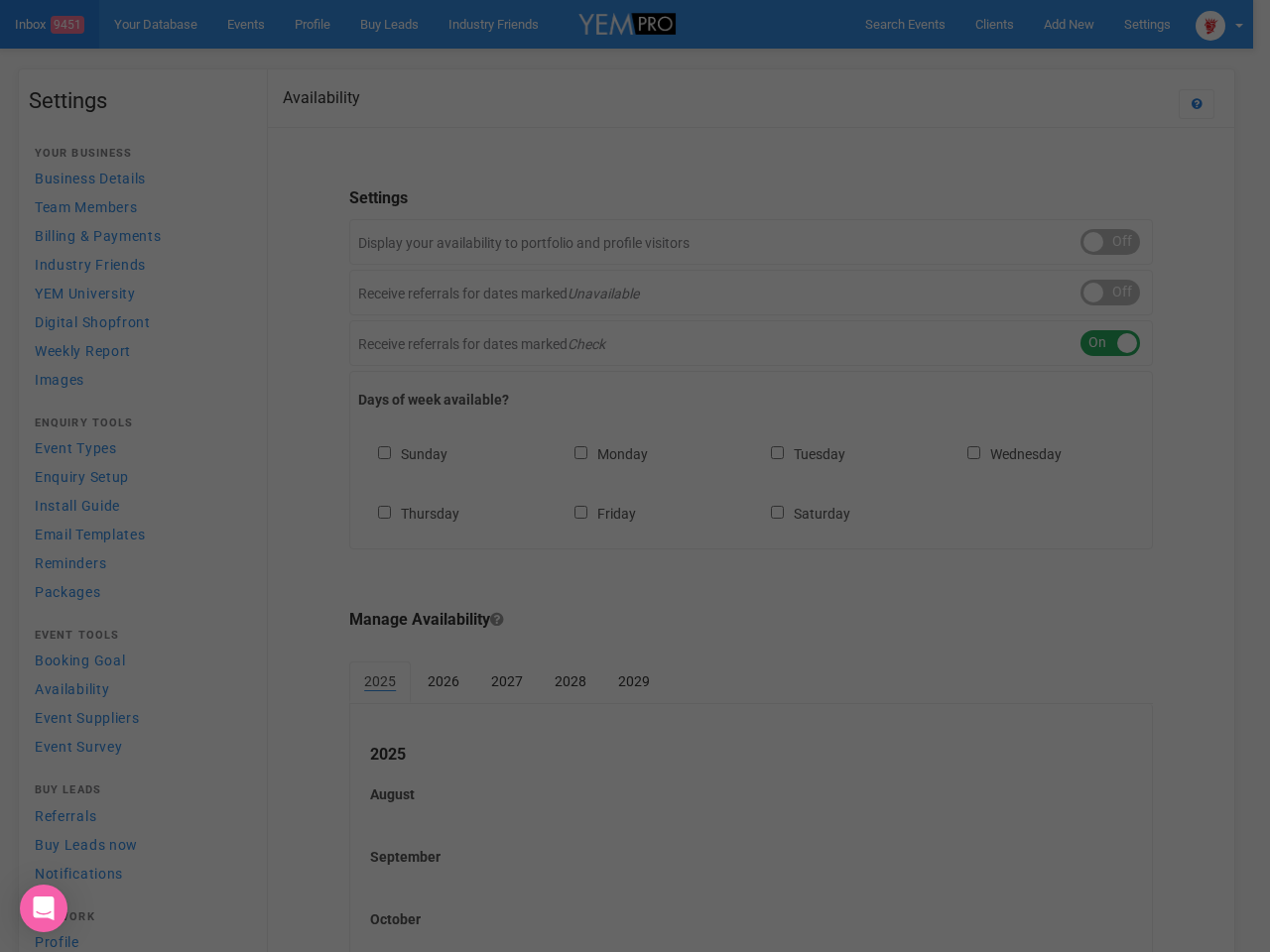 click on "Loading..." at bounding box center (635, 476) 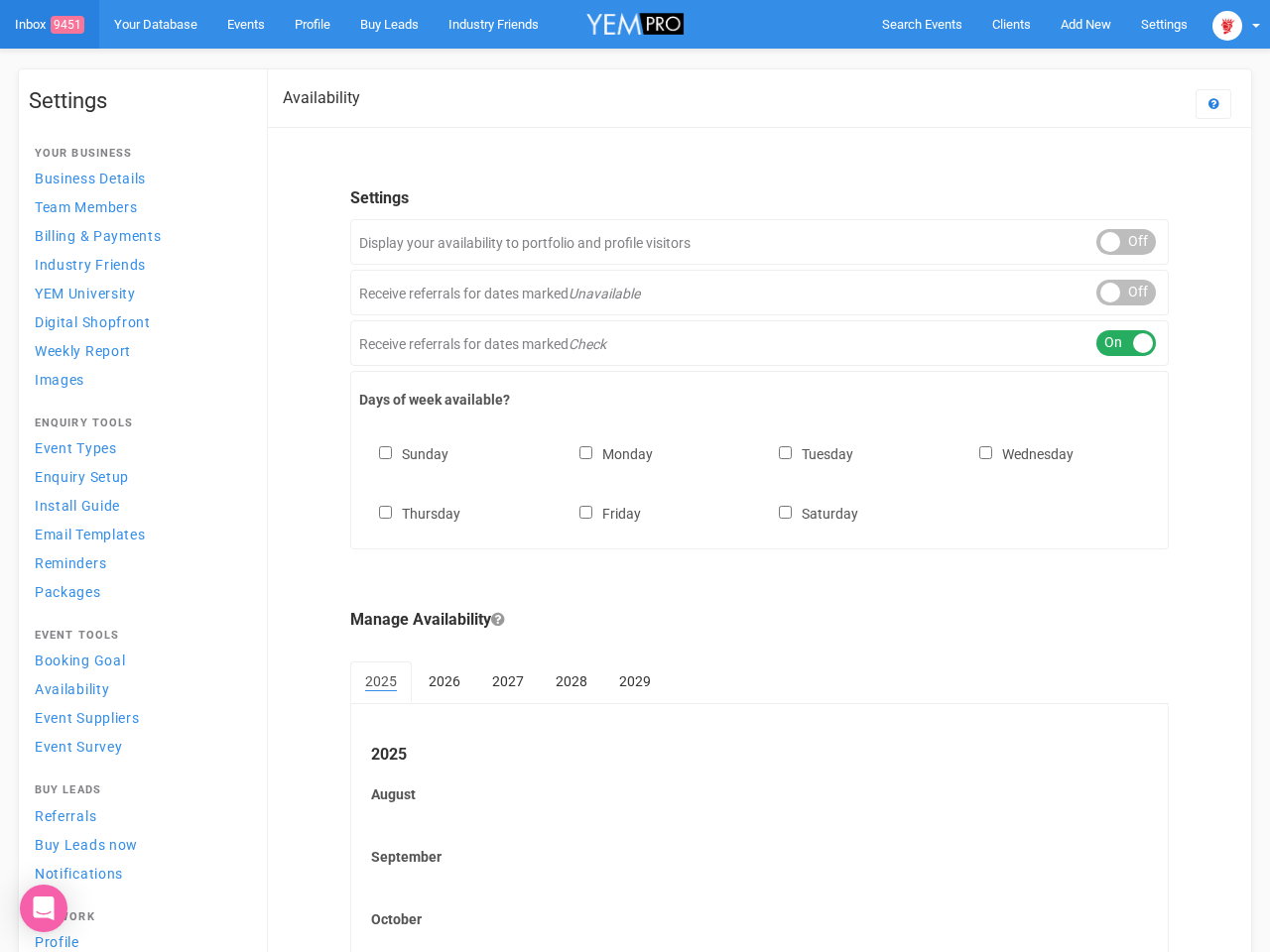 click on "ON
OFF" at bounding box center (1126, 293) 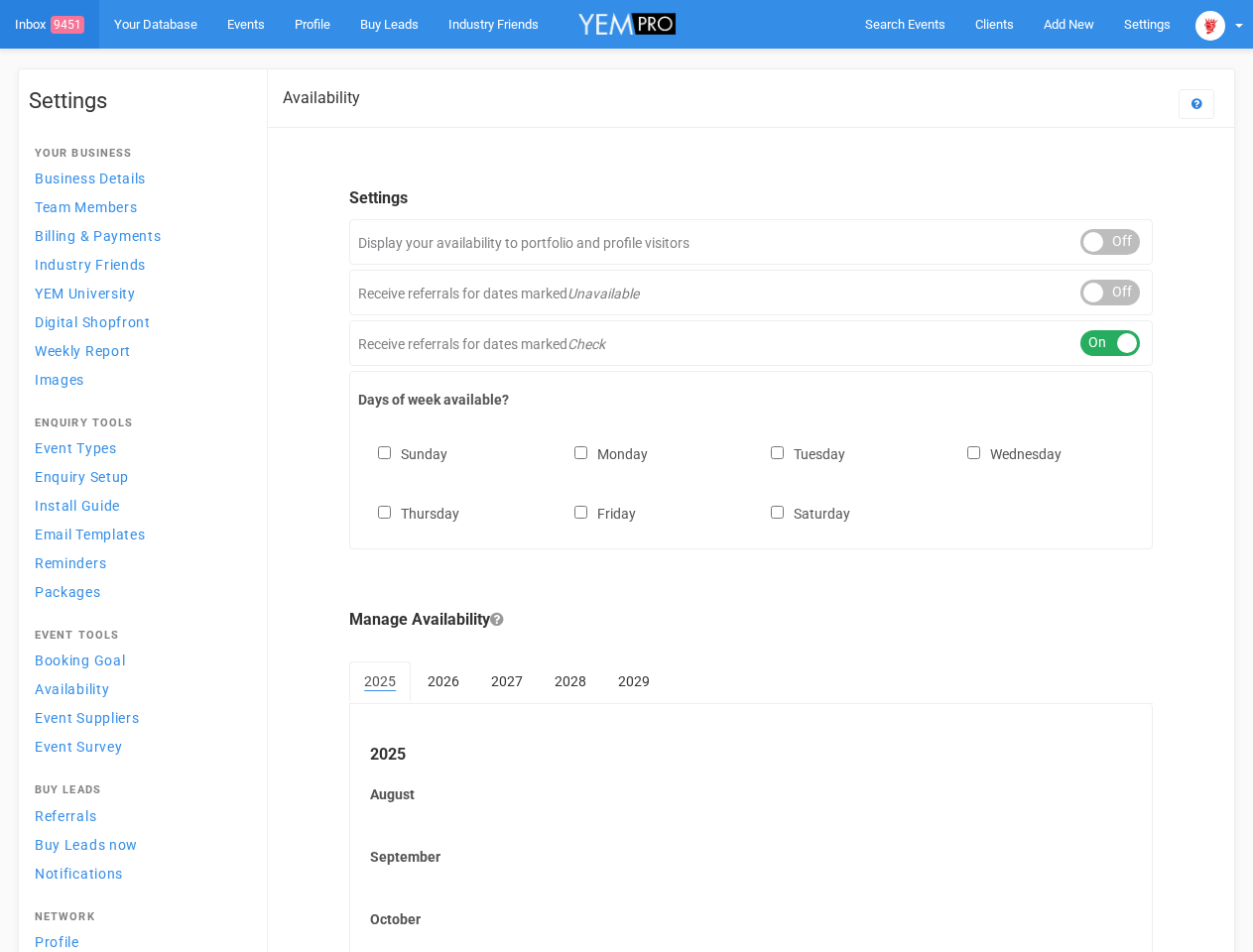 scroll, scrollTop: 0, scrollLeft: 0, axis: both 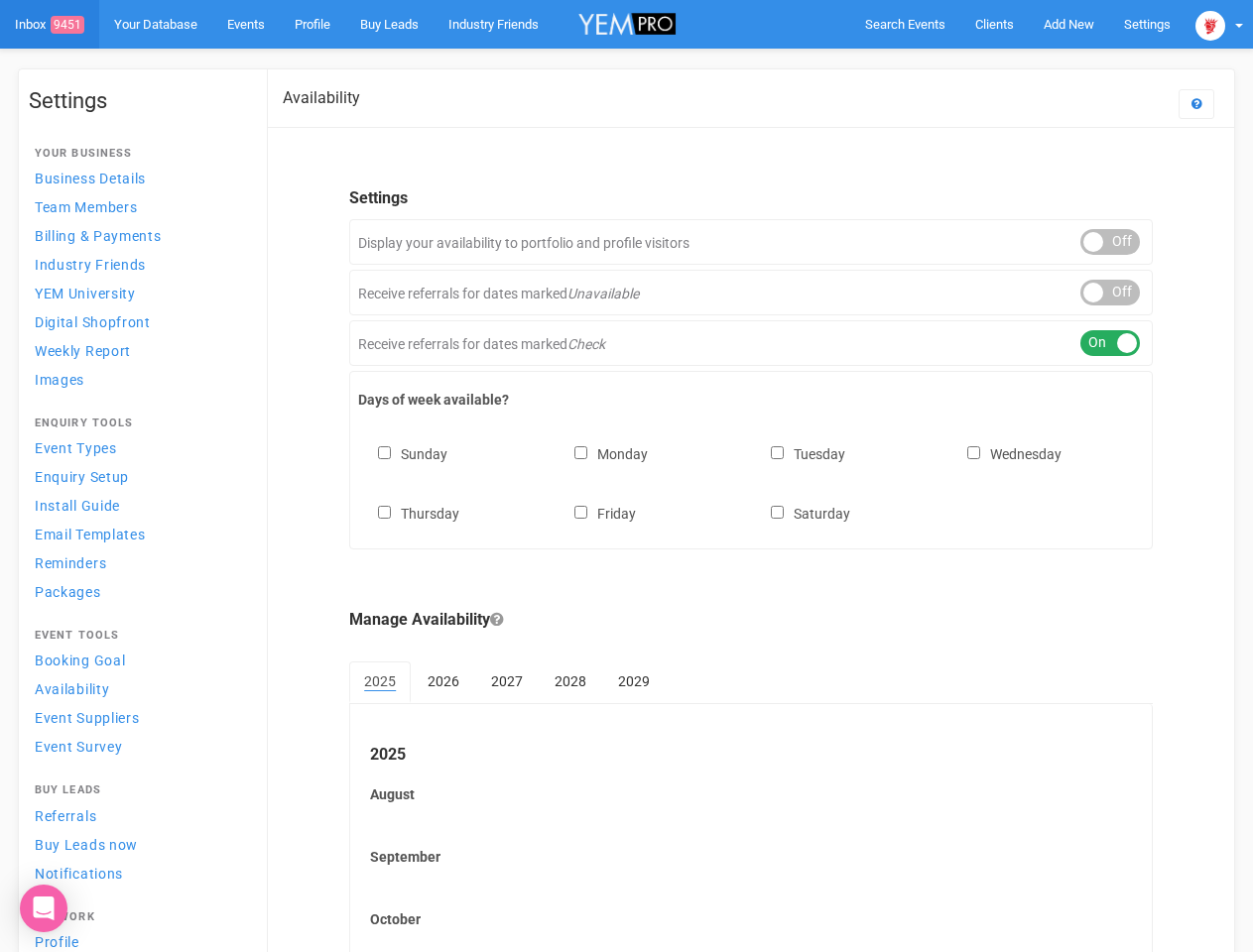 click on "[DAY] [DAY] [DAY] [DAY] [DAY] [DAY] [DAY]" at bounding box center [751, 474] 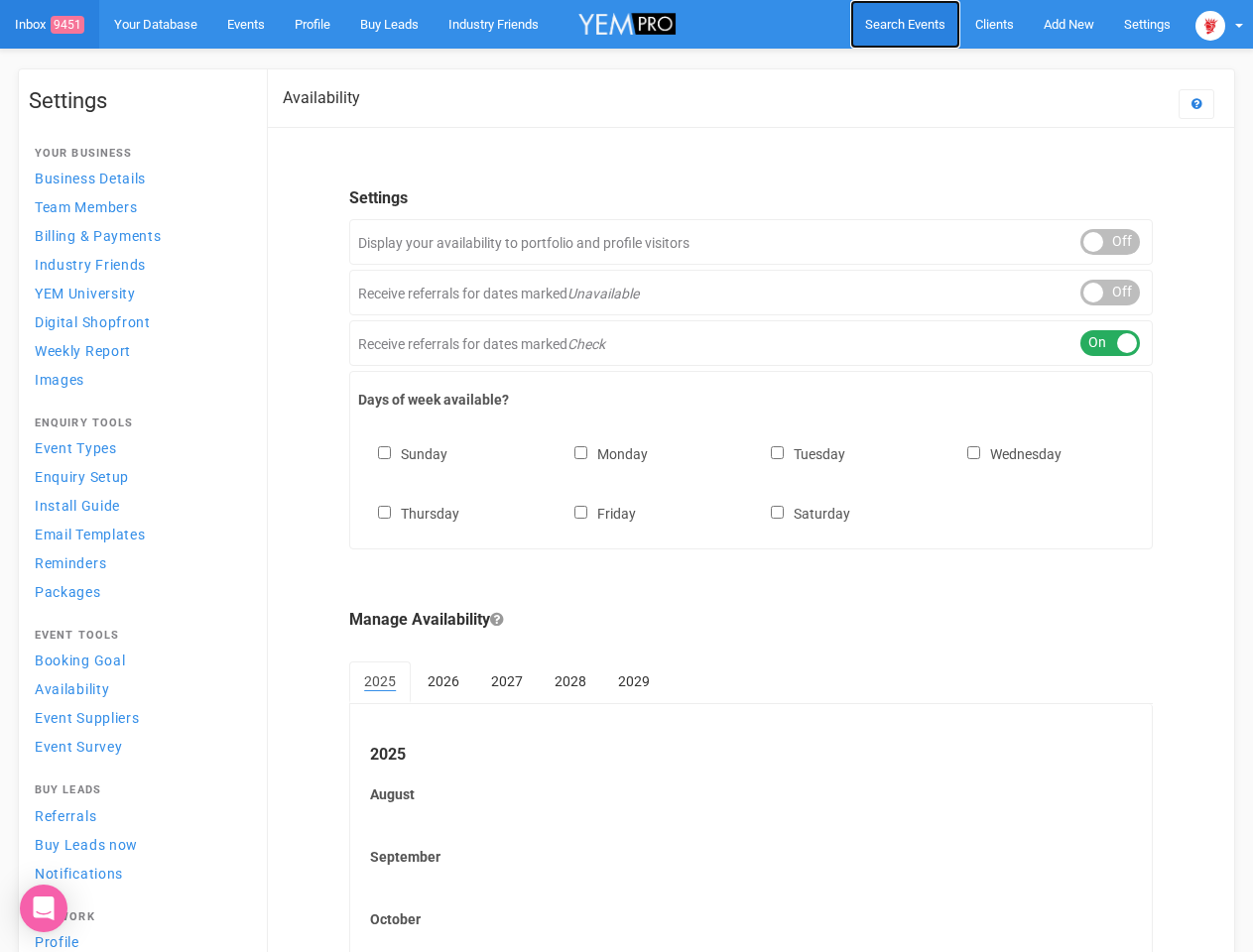 click on "Search Events" at bounding box center [905, 24] 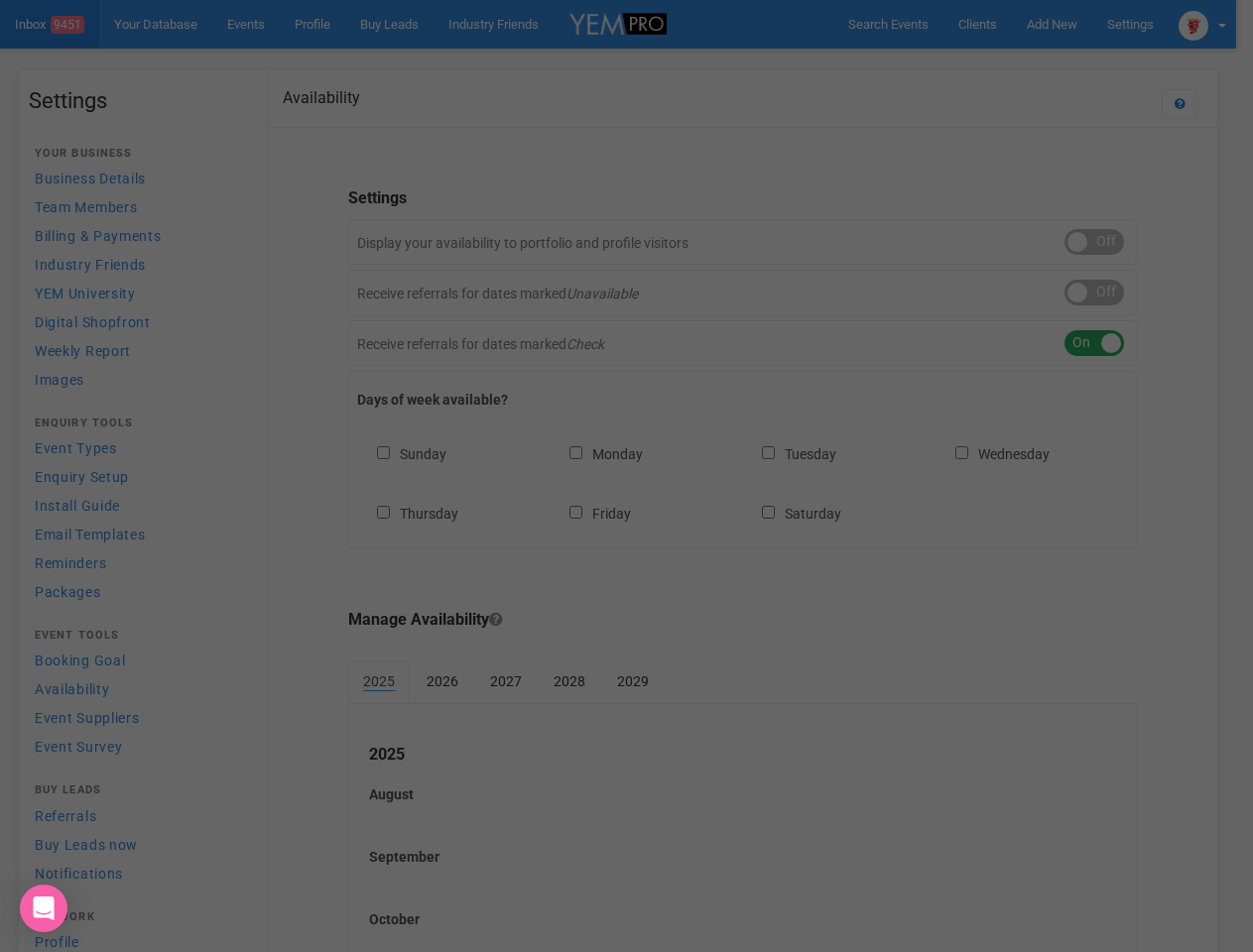 click on "Loading..." at bounding box center (0, 0) 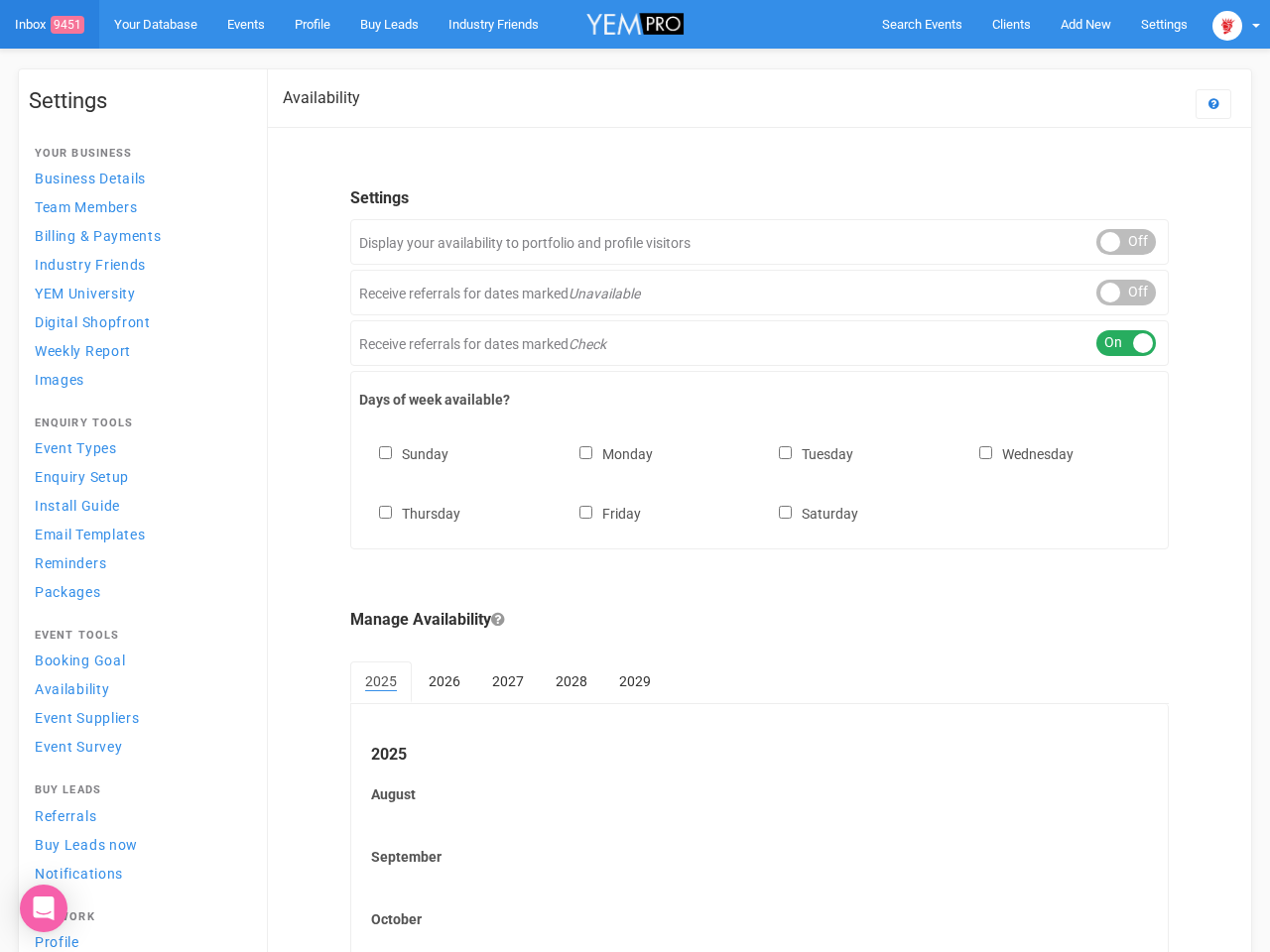 click on "Search Events
Clients
Add New
New Client
New Event
New Enquiry
Settings
Stamford Plaza Brisbane
Stamford Plaza Brisbane.
eventsspb@stamford.com.au
Settings
YEM Guide
Help & Feedback
Back to YEM Hi
Logout
Menu
Inbox  9451
Your Database
Events
Industry Friends
Profile
Settings
Contacts
Search Events
Inbox  9451
Your Database
Events" at bounding box center (635, 605) 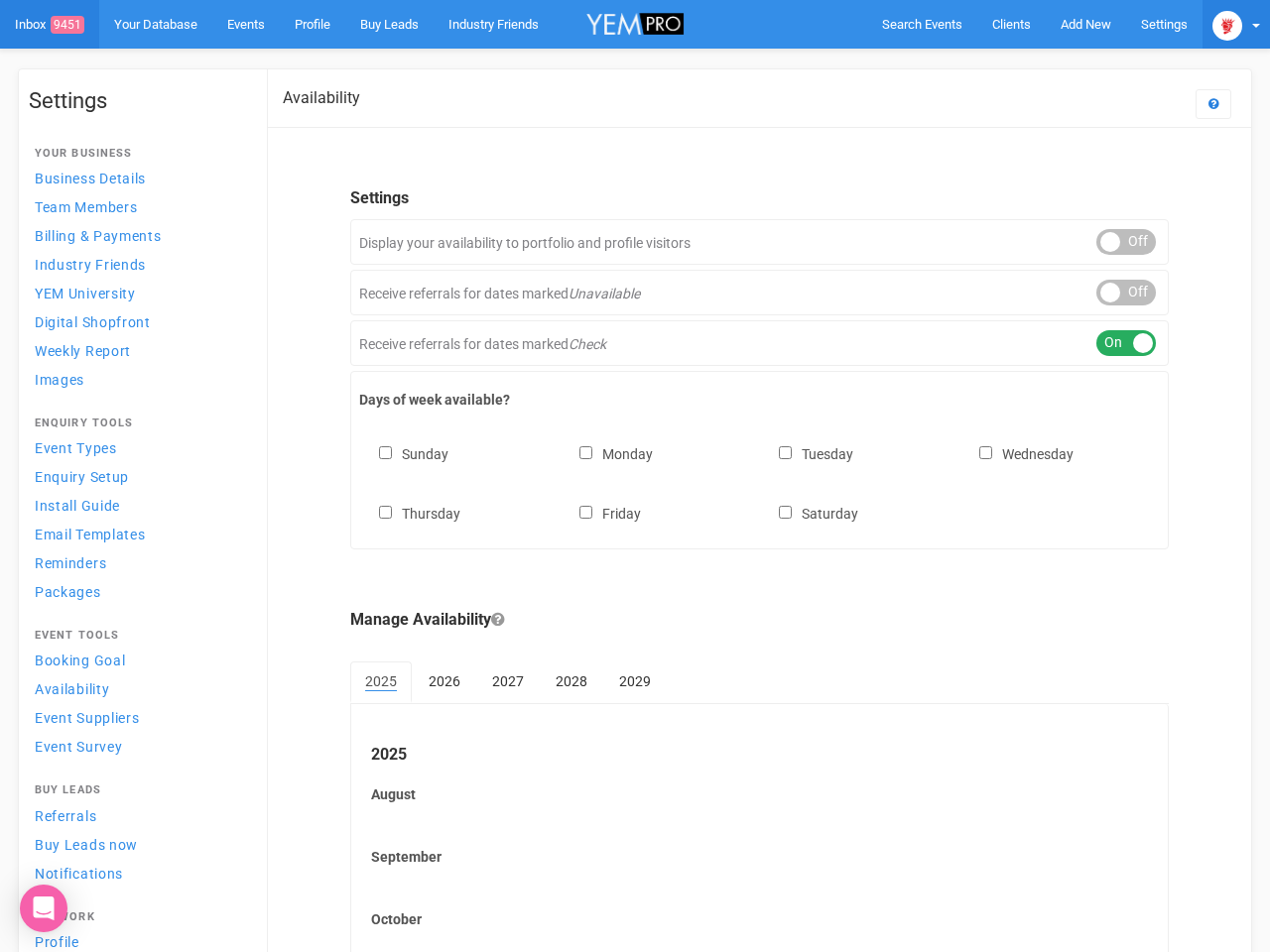 click at bounding box center [1227, 26] 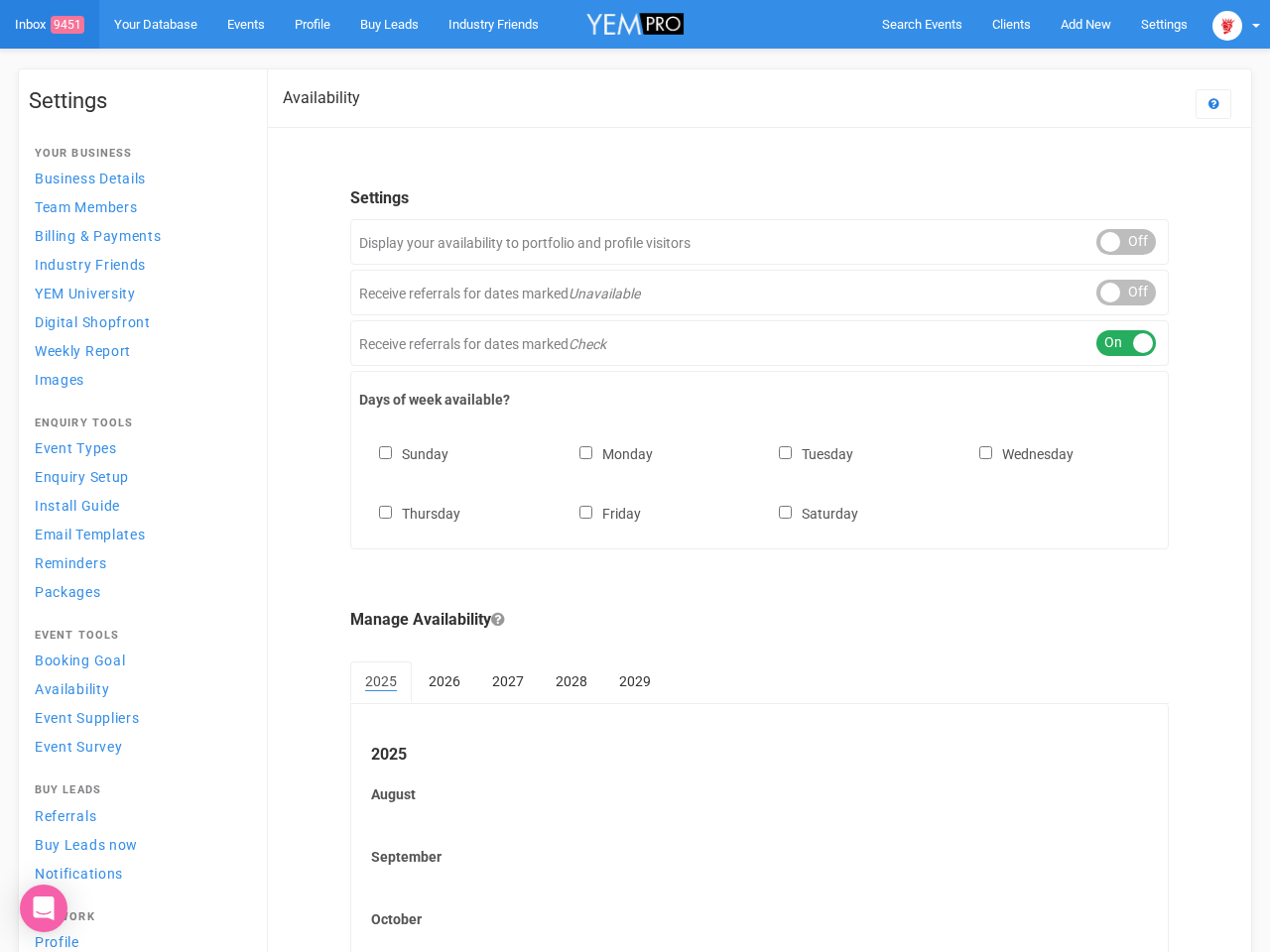 click on "ON
OFF" at bounding box center (1126, 242) 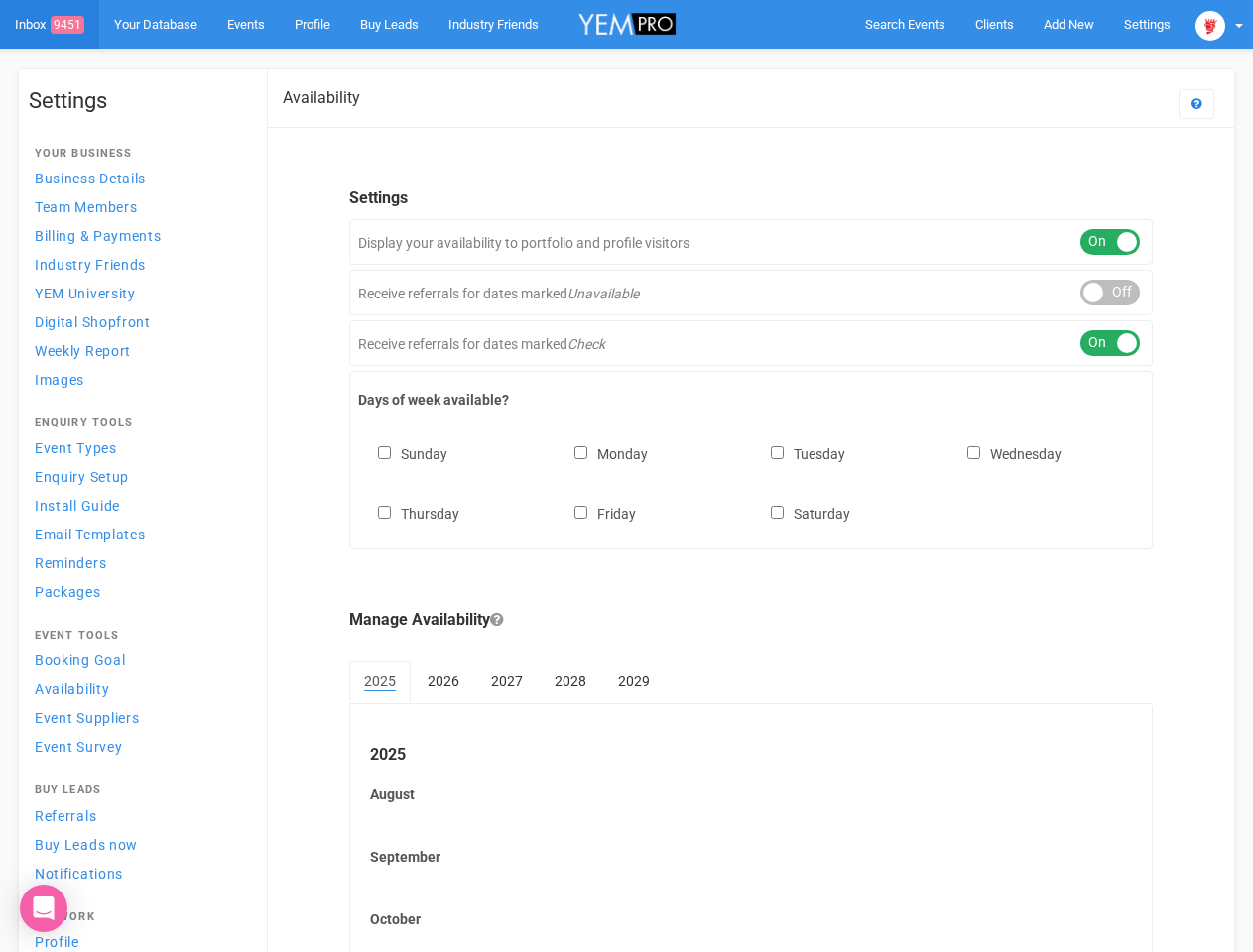 click on "ON
OFF" at bounding box center (1110, 293) 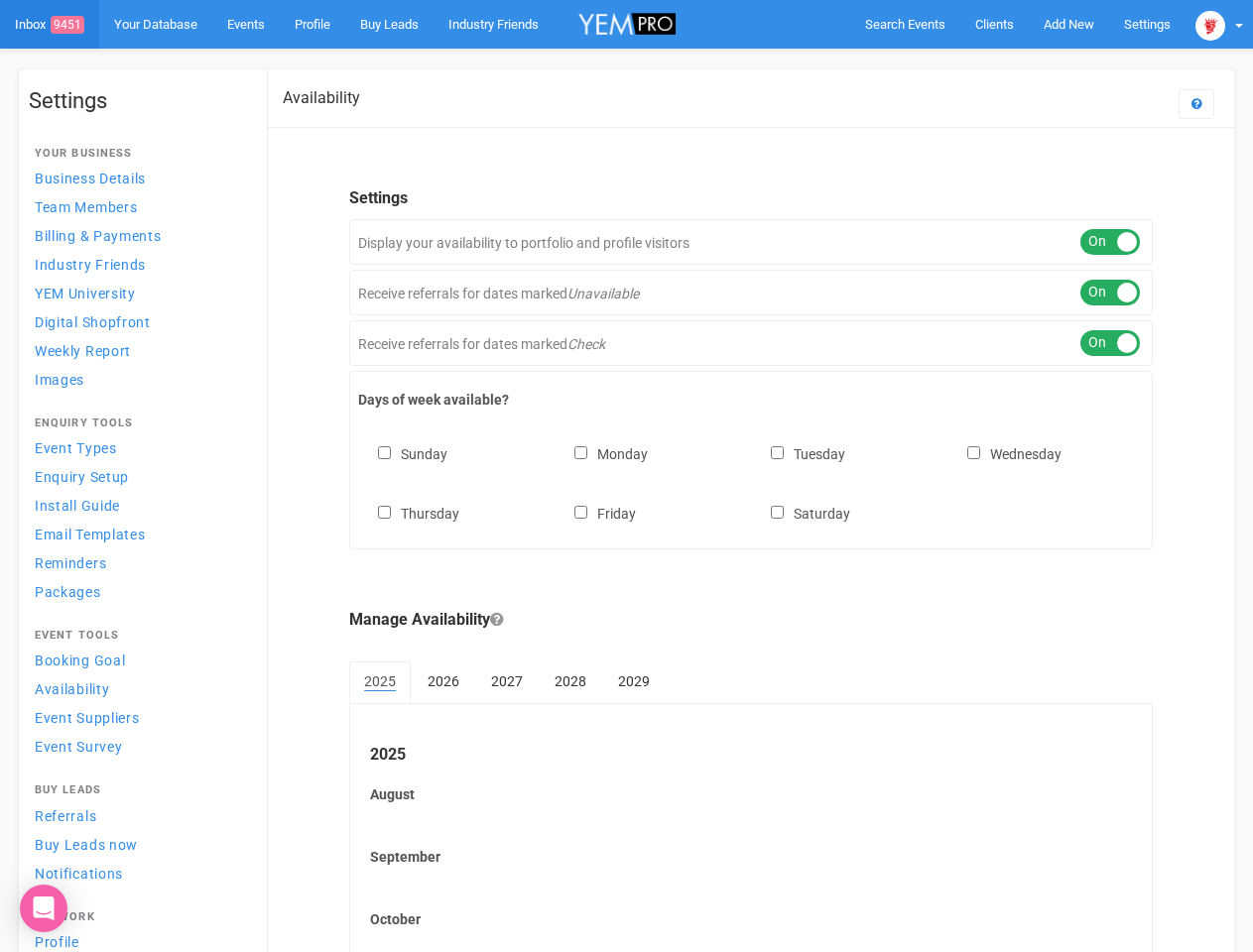 click on "ON
OFF" at bounding box center [1110, 343] 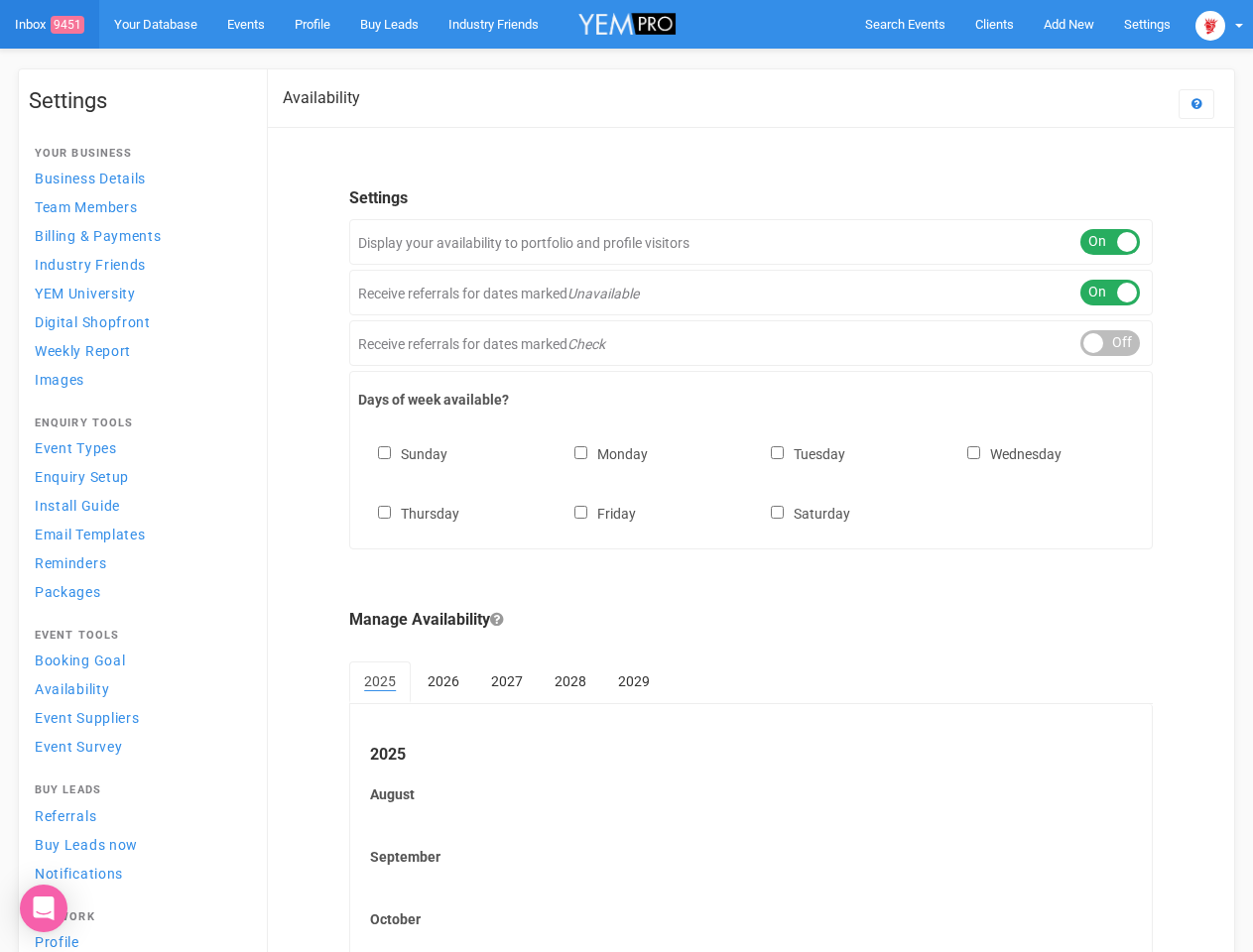 click on "Sunday Monday Tuesday Wednesday Thursday Friday Saturday" at bounding box center [751, 474] 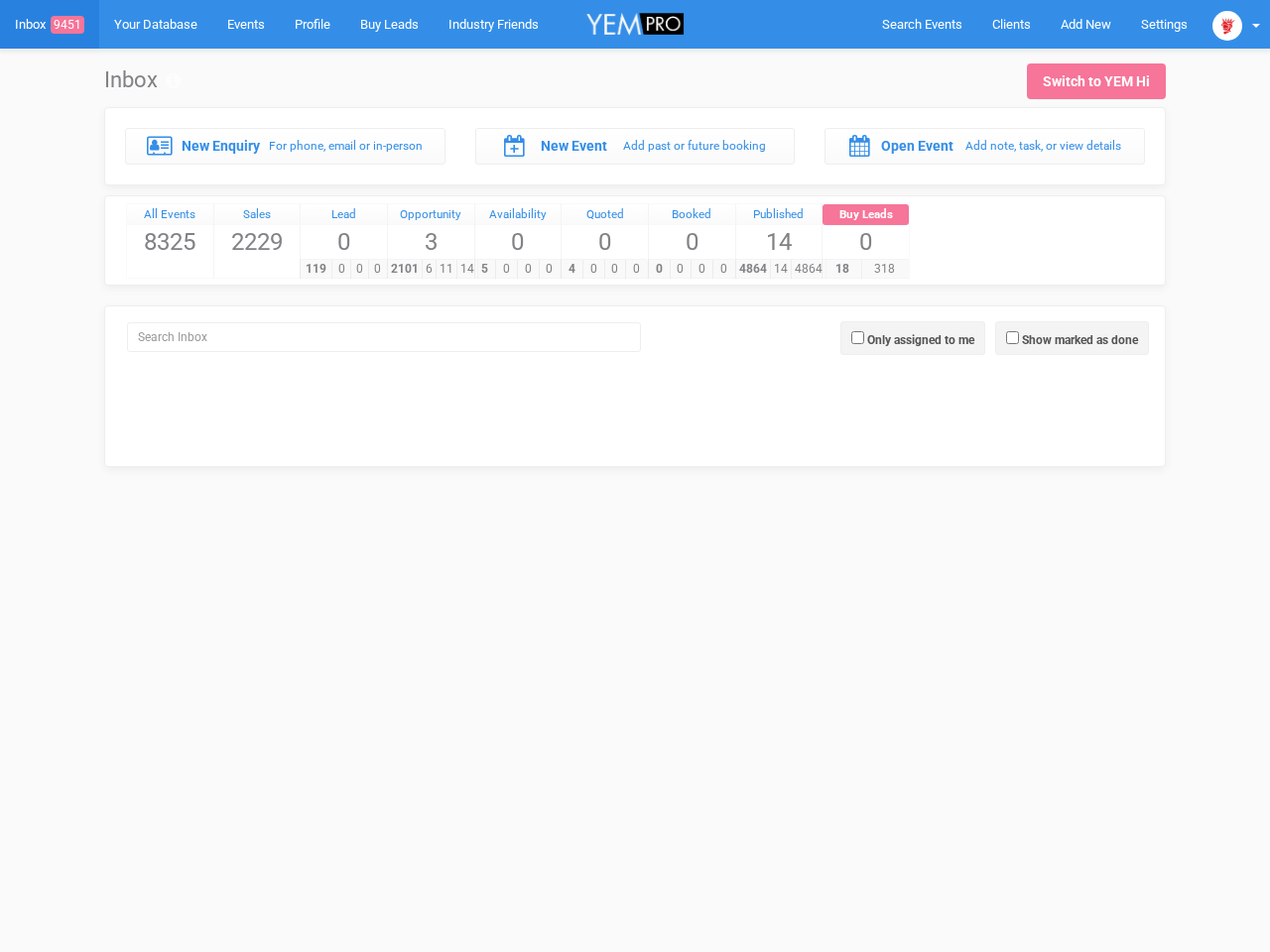 scroll, scrollTop: 0, scrollLeft: 0, axis: both 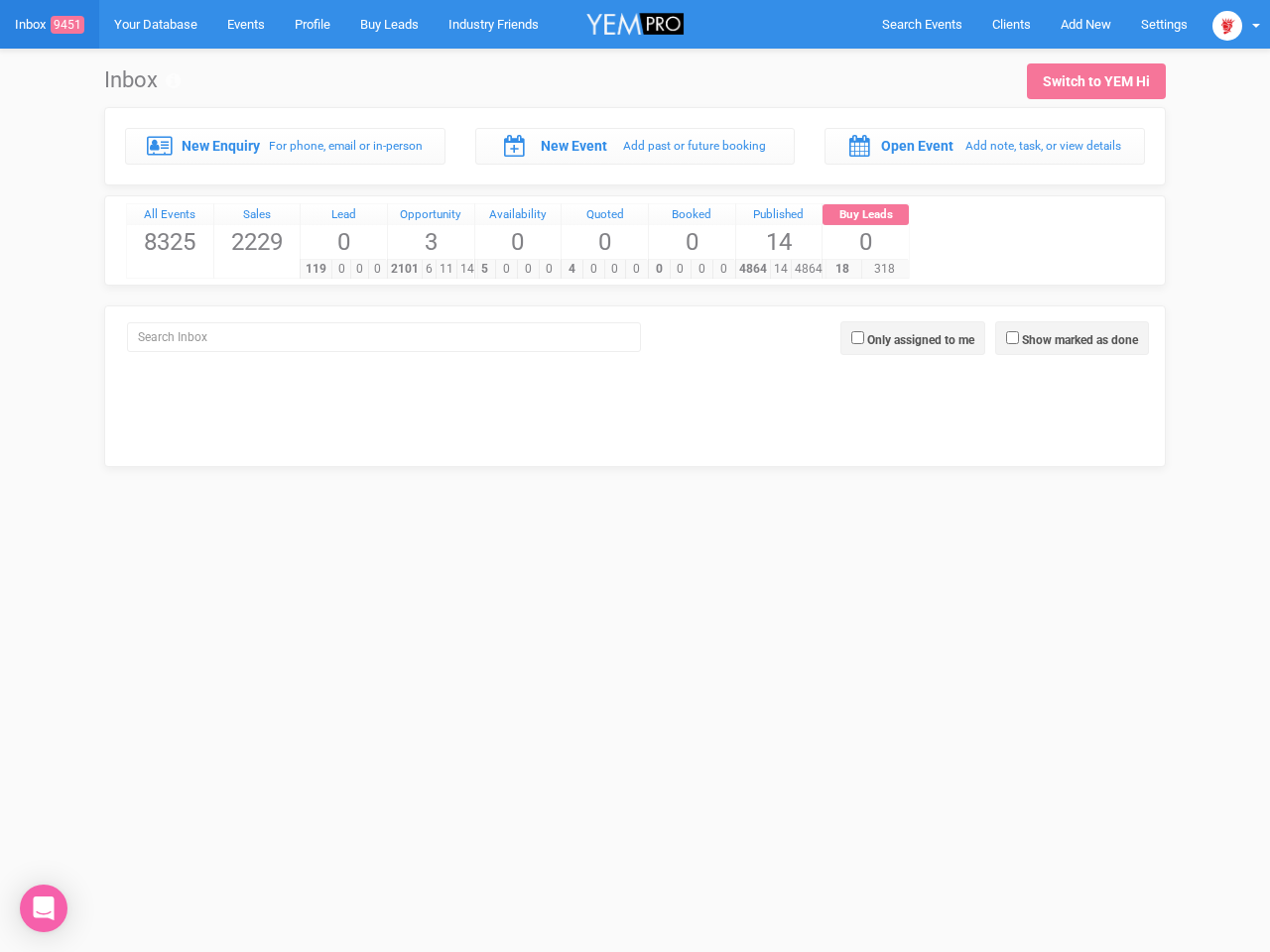 click on "4
0
0
0" at bounding box center [603, 269] 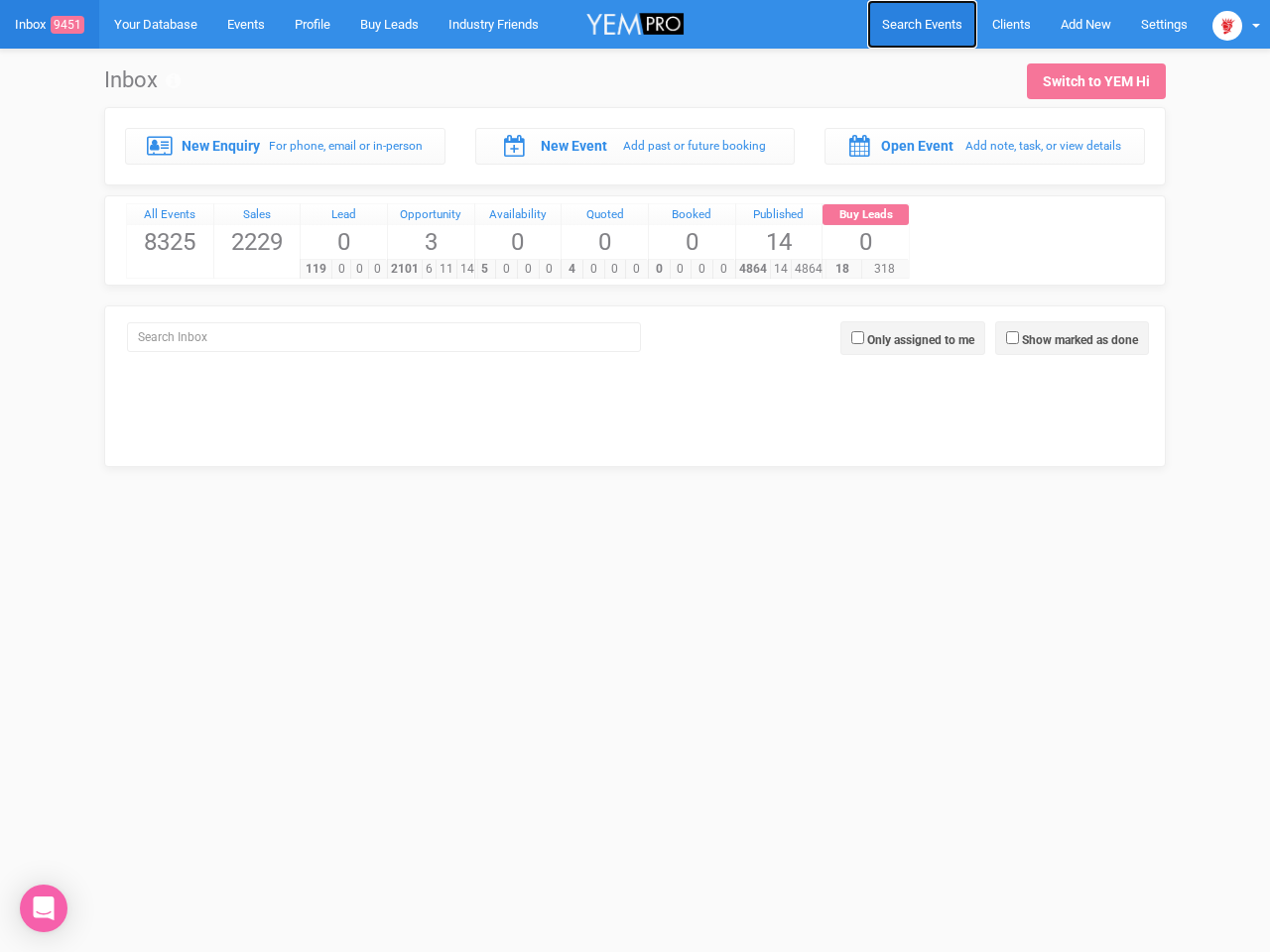 click on "Search Events" at bounding box center [922, 24] 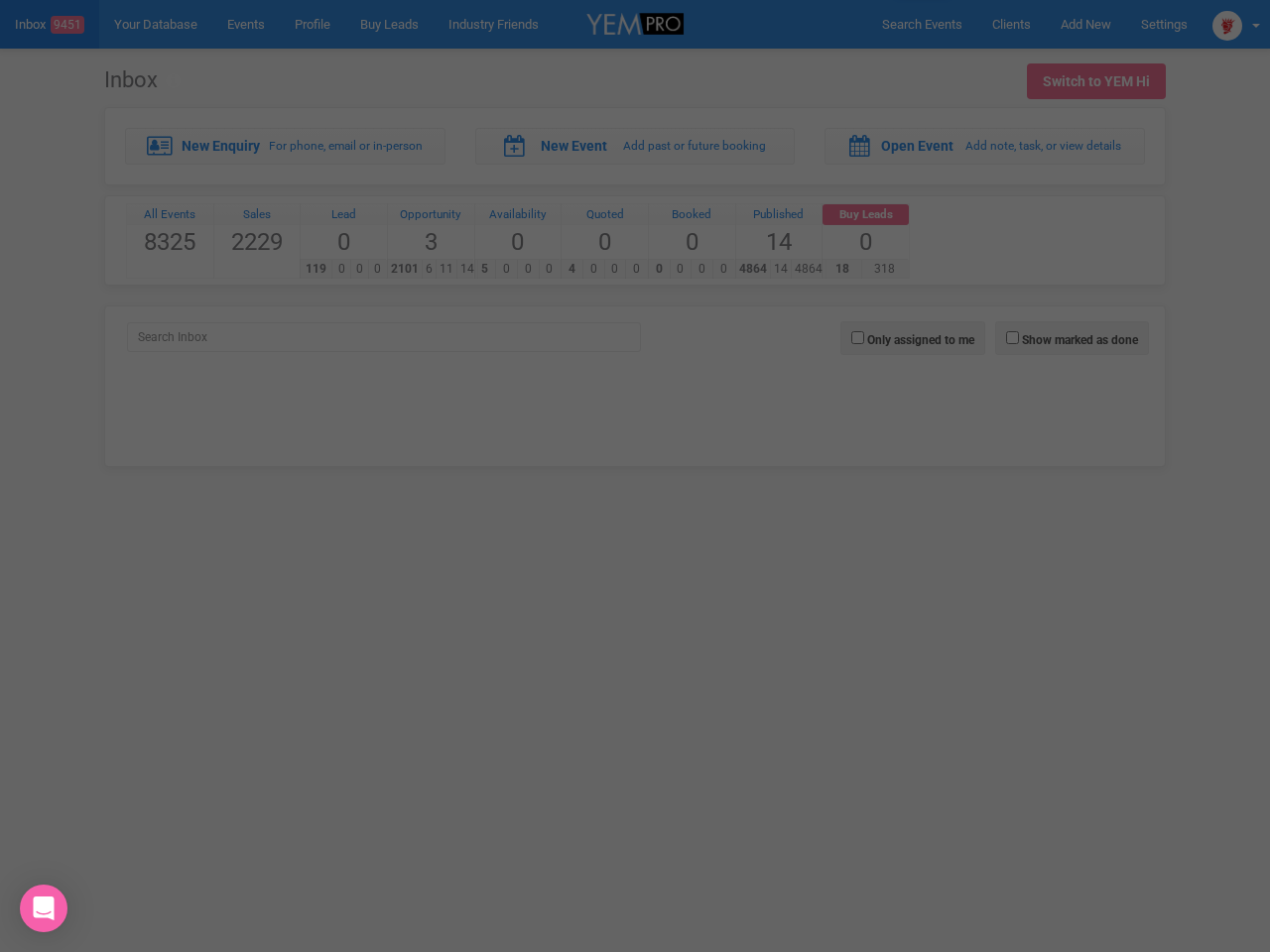 click on "Loading..." at bounding box center (0, 0) 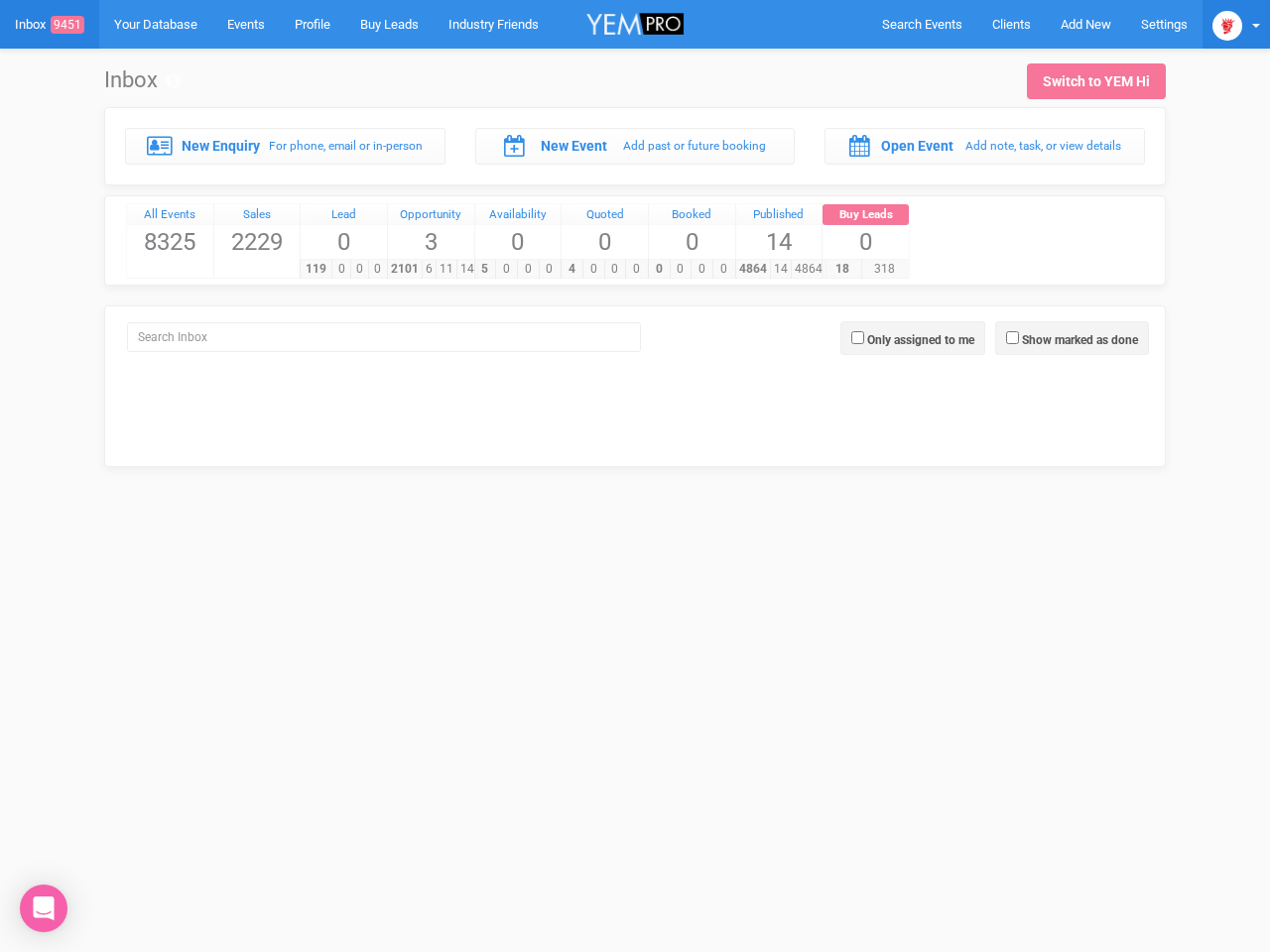 click at bounding box center (1227, 26) 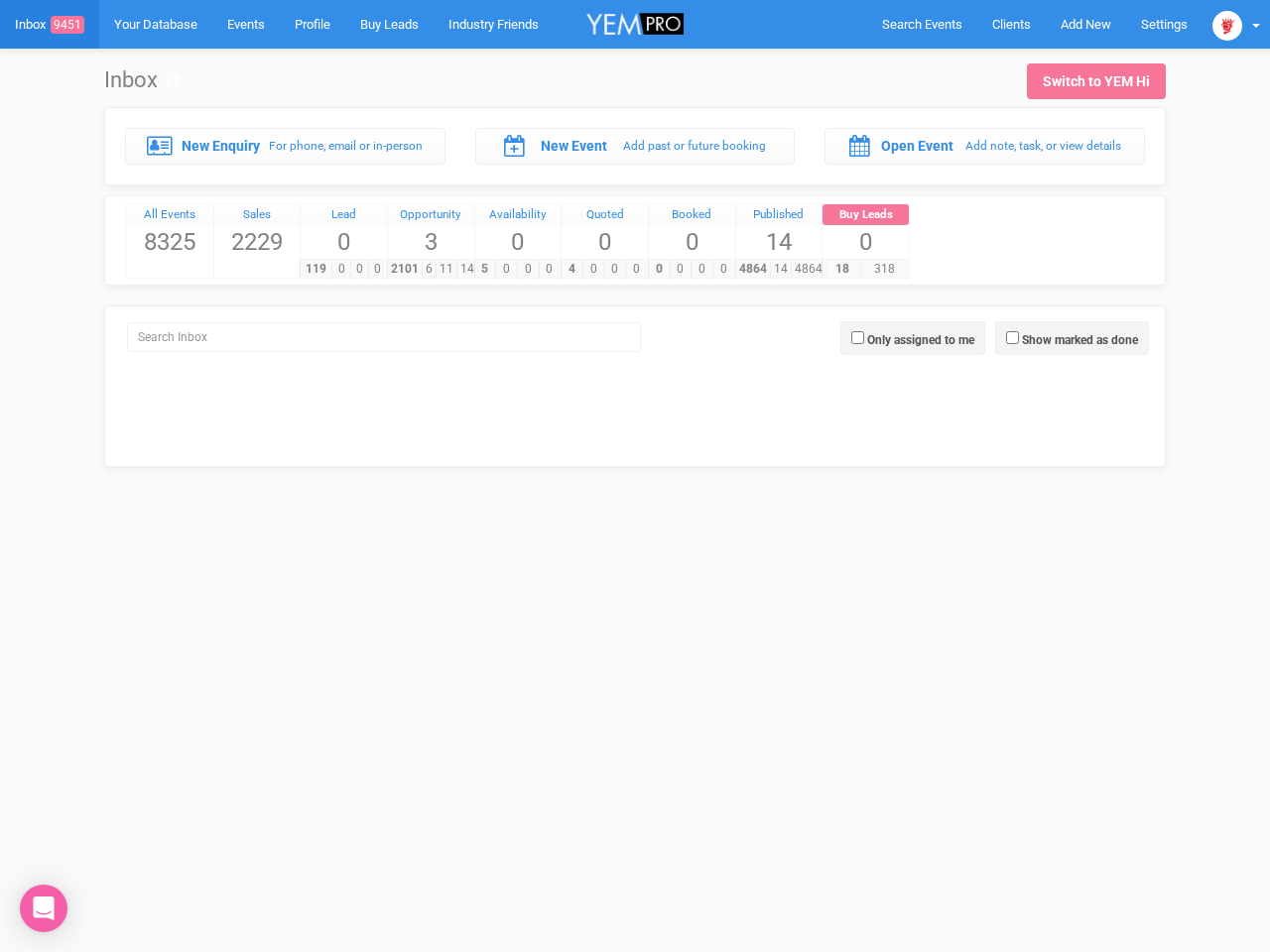 click on "Show marked as done" at bounding box center (1080, 340) 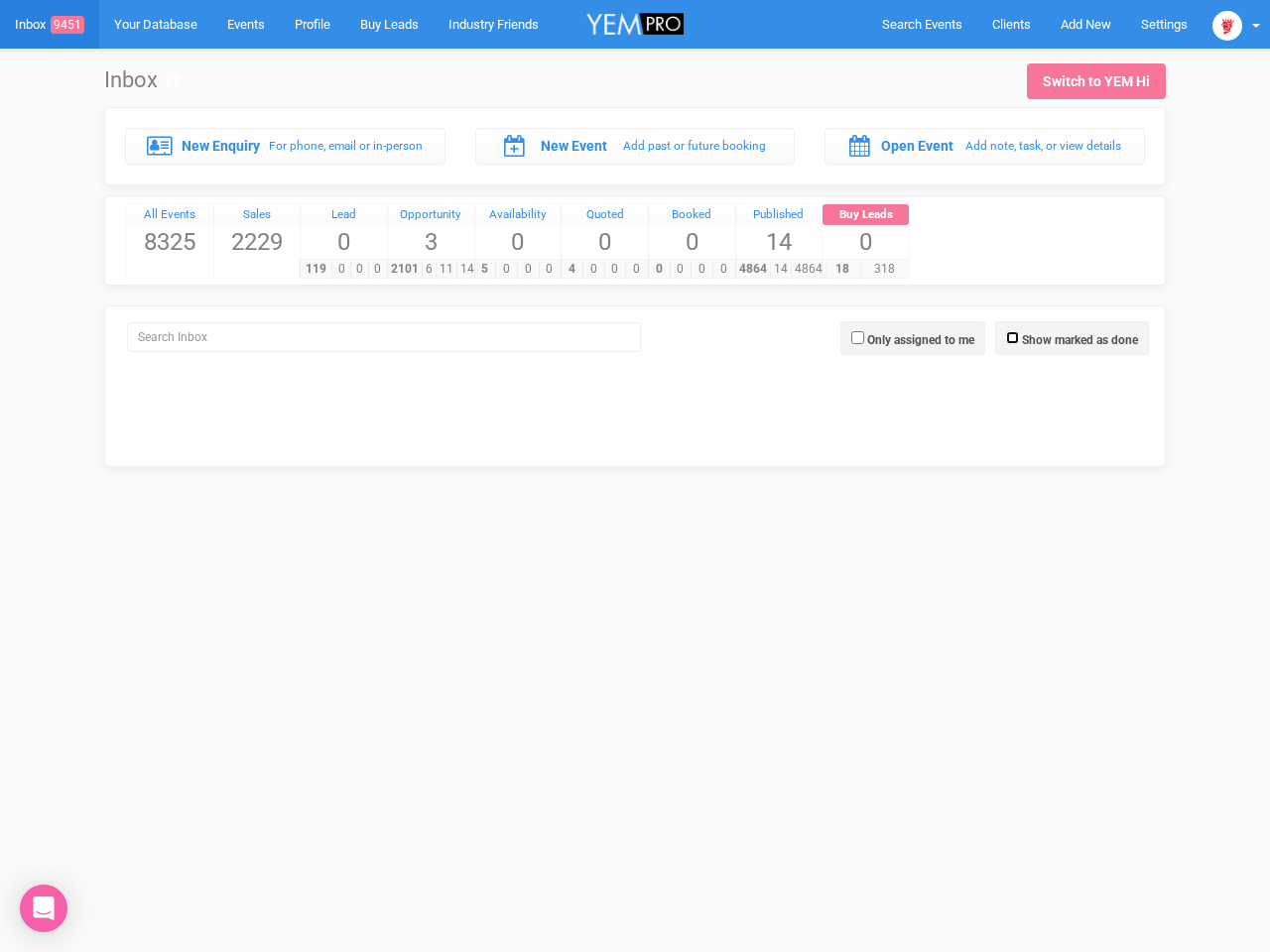 click on "Show marked as done" at bounding box center [1012, 337] 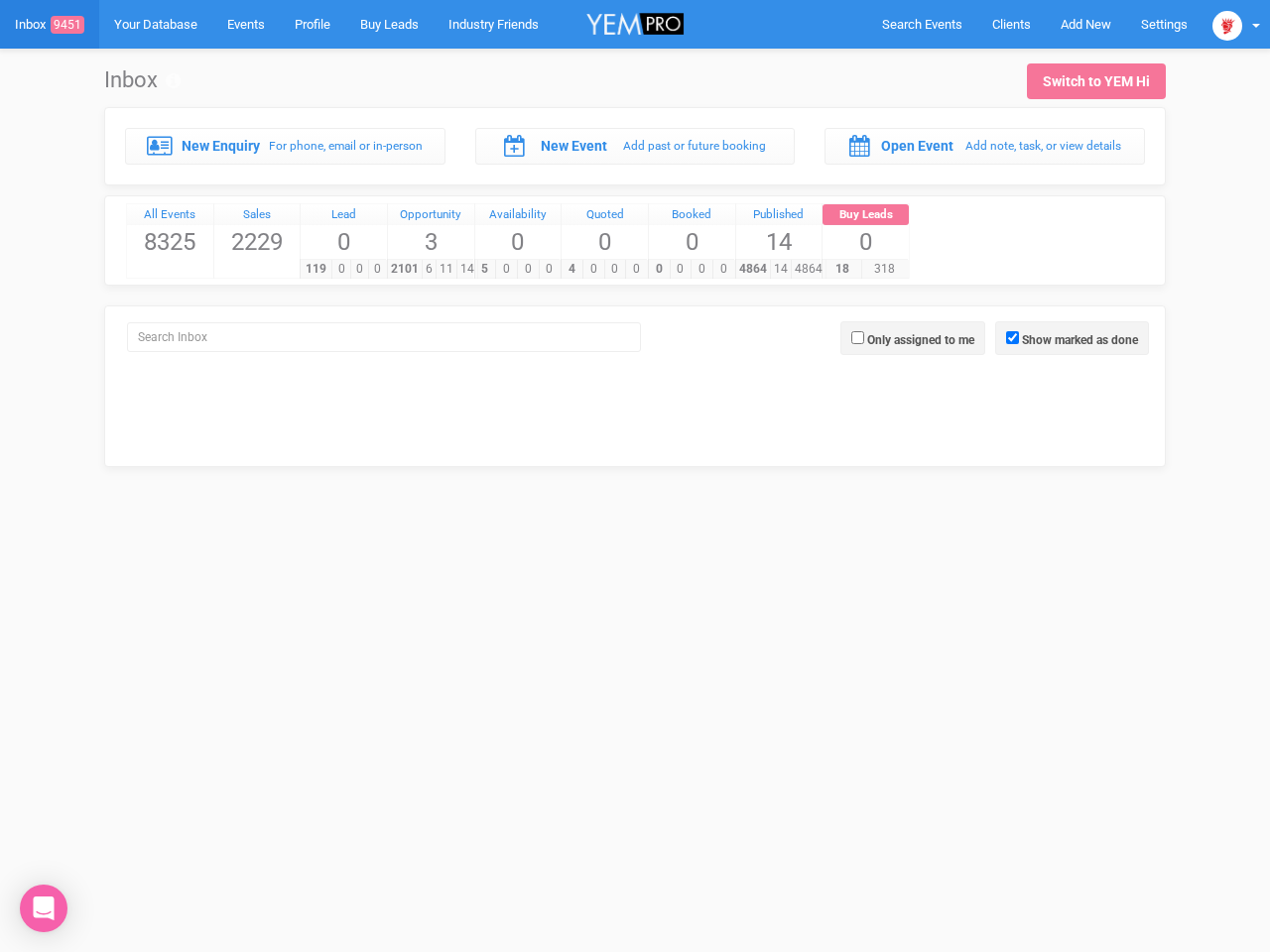 click on "Only assigned to me" at bounding box center (921, 340) 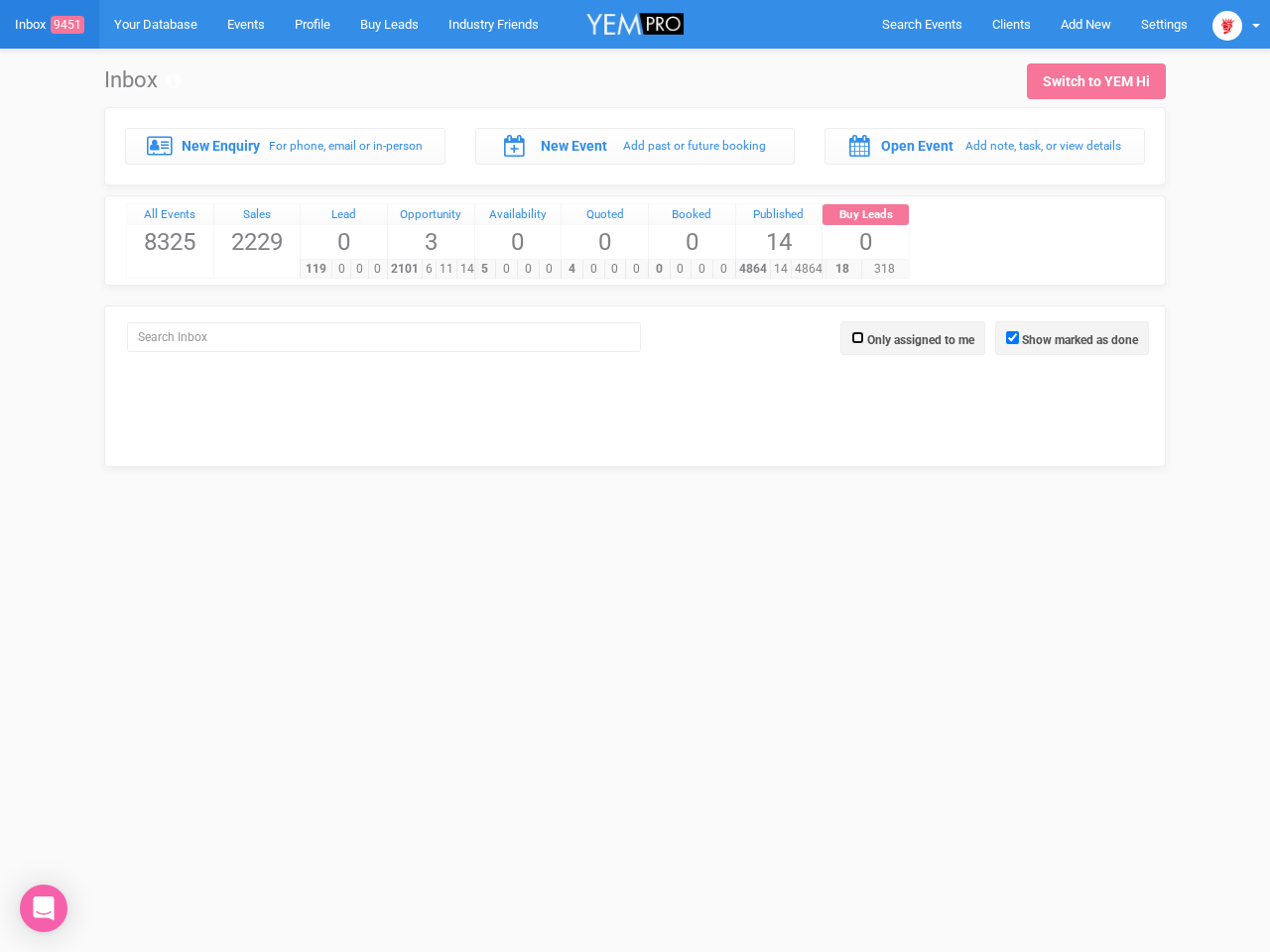 checkbox on "true" 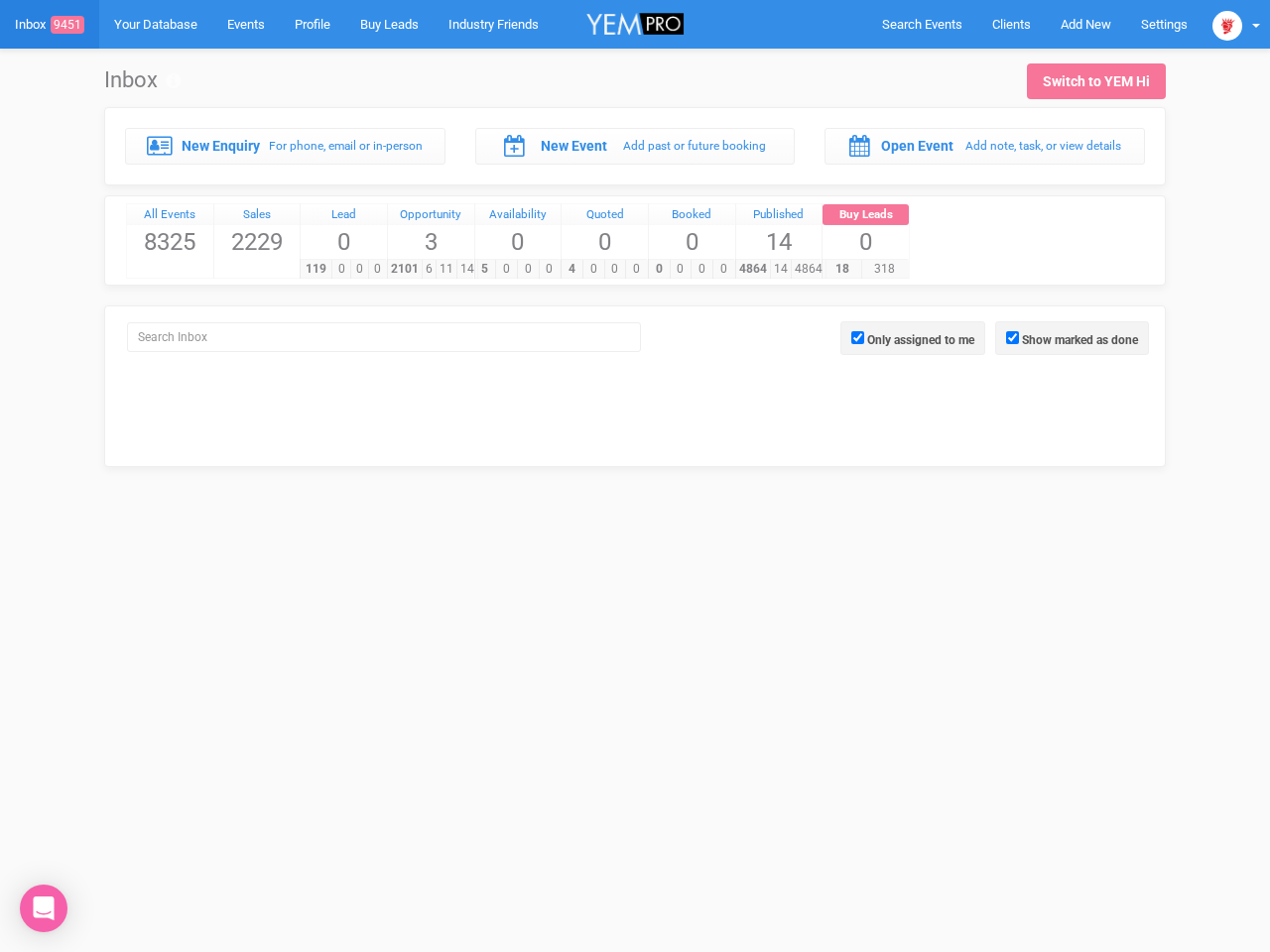 click 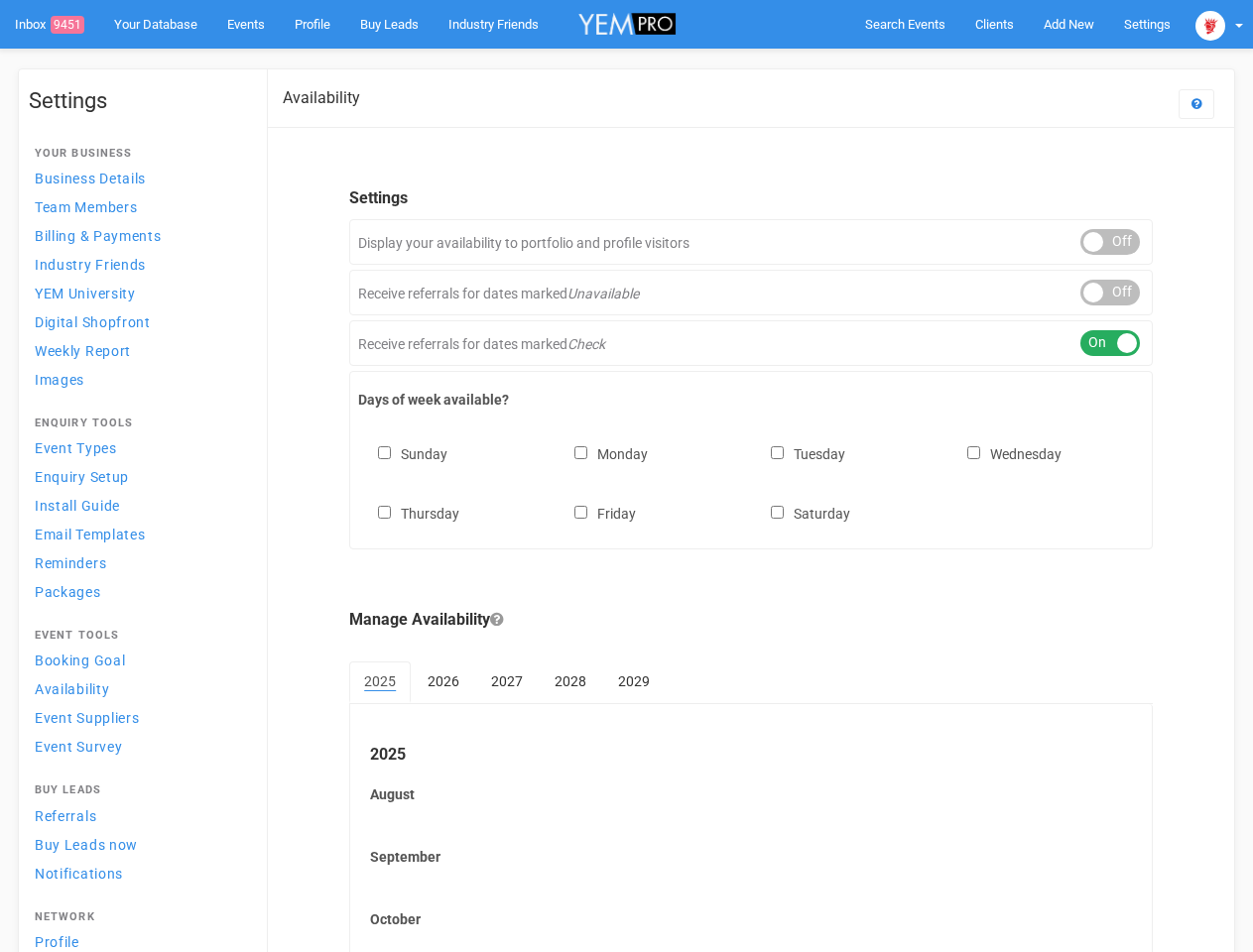 scroll, scrollTop: 0, scrollLeft: 0, axis: both 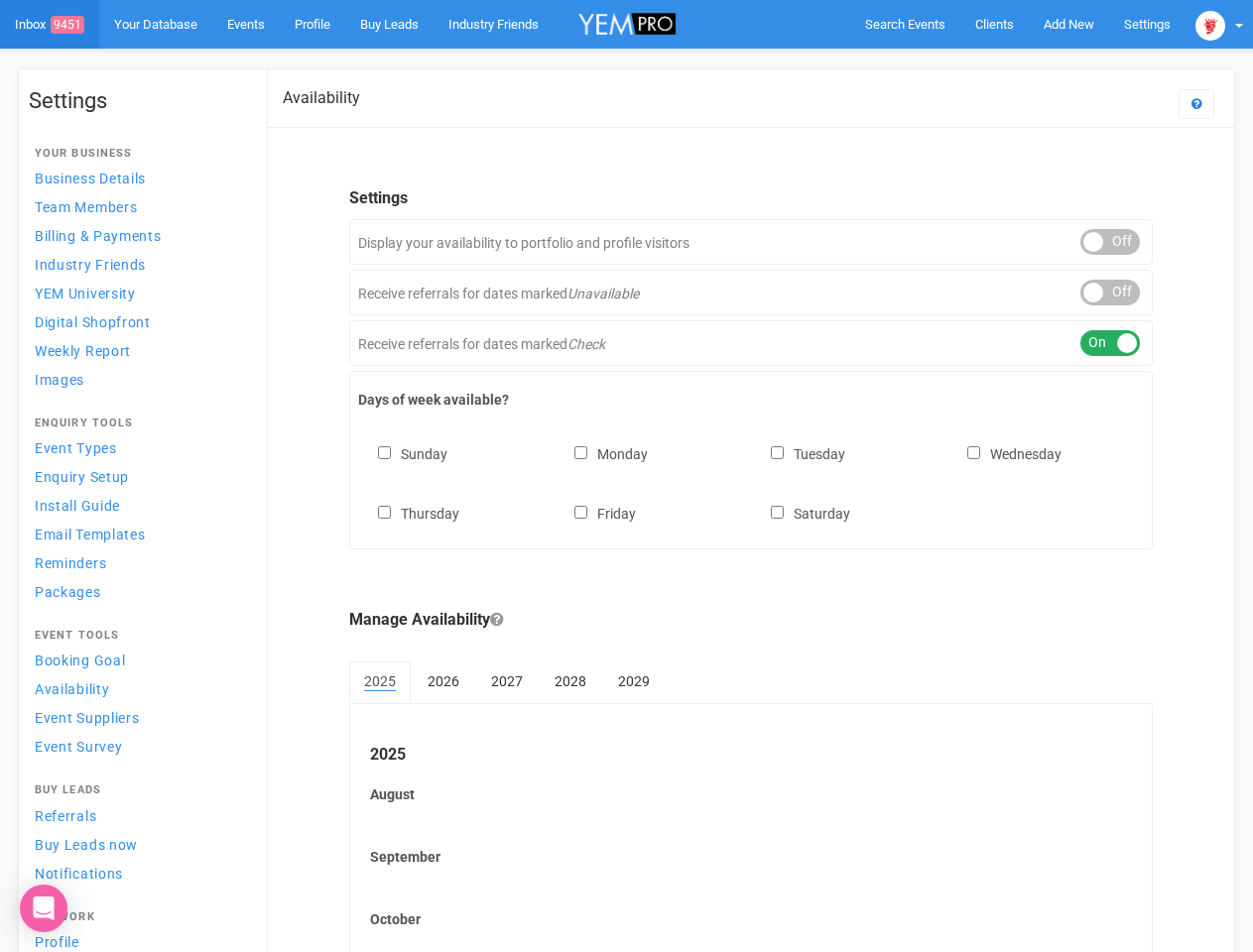 click on "Sunday Monday Tuesday Wednesday Thursday Friday Saturday" at bounding box center [751, 474] 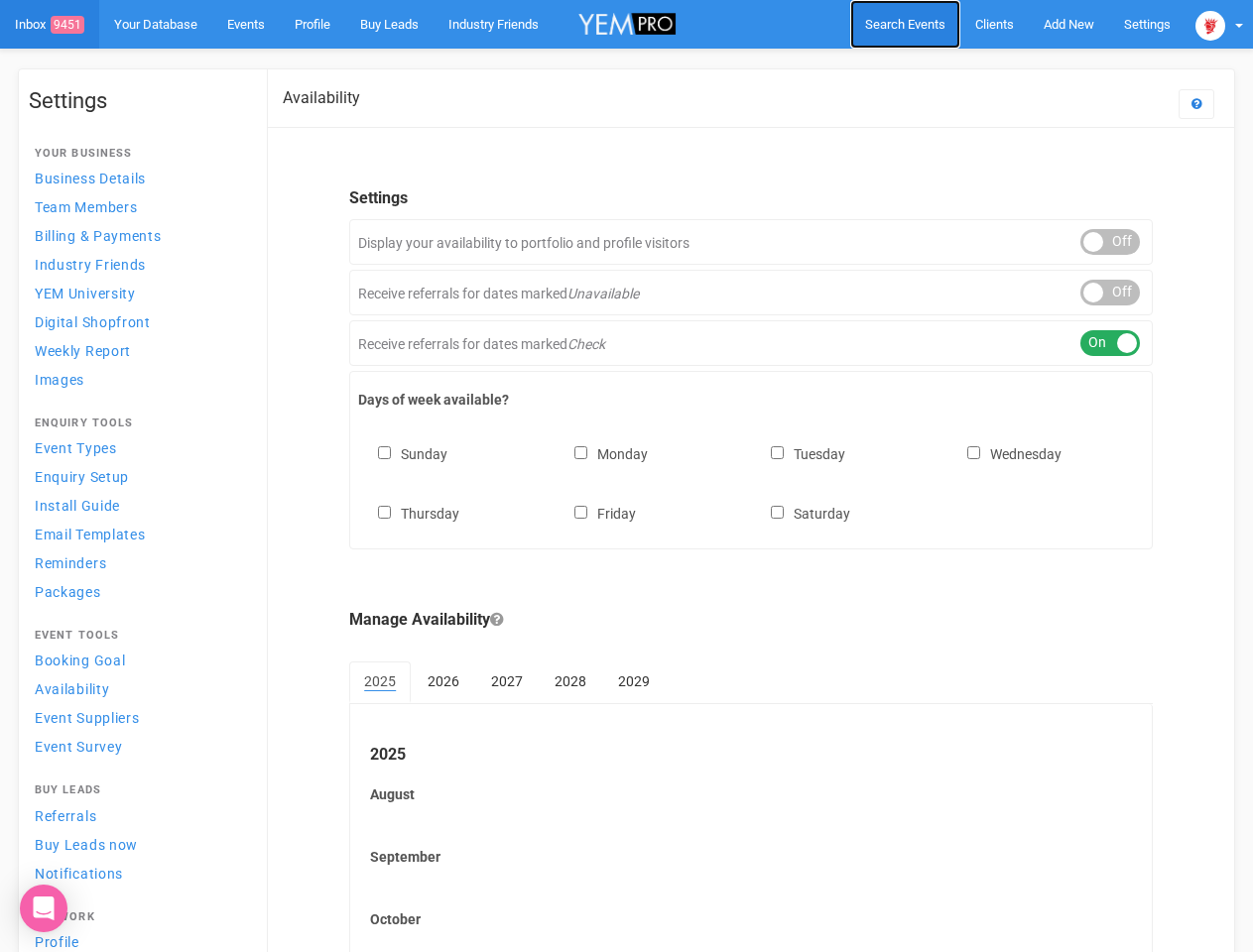 click on "Search Events" at bounding box center (905, 24) 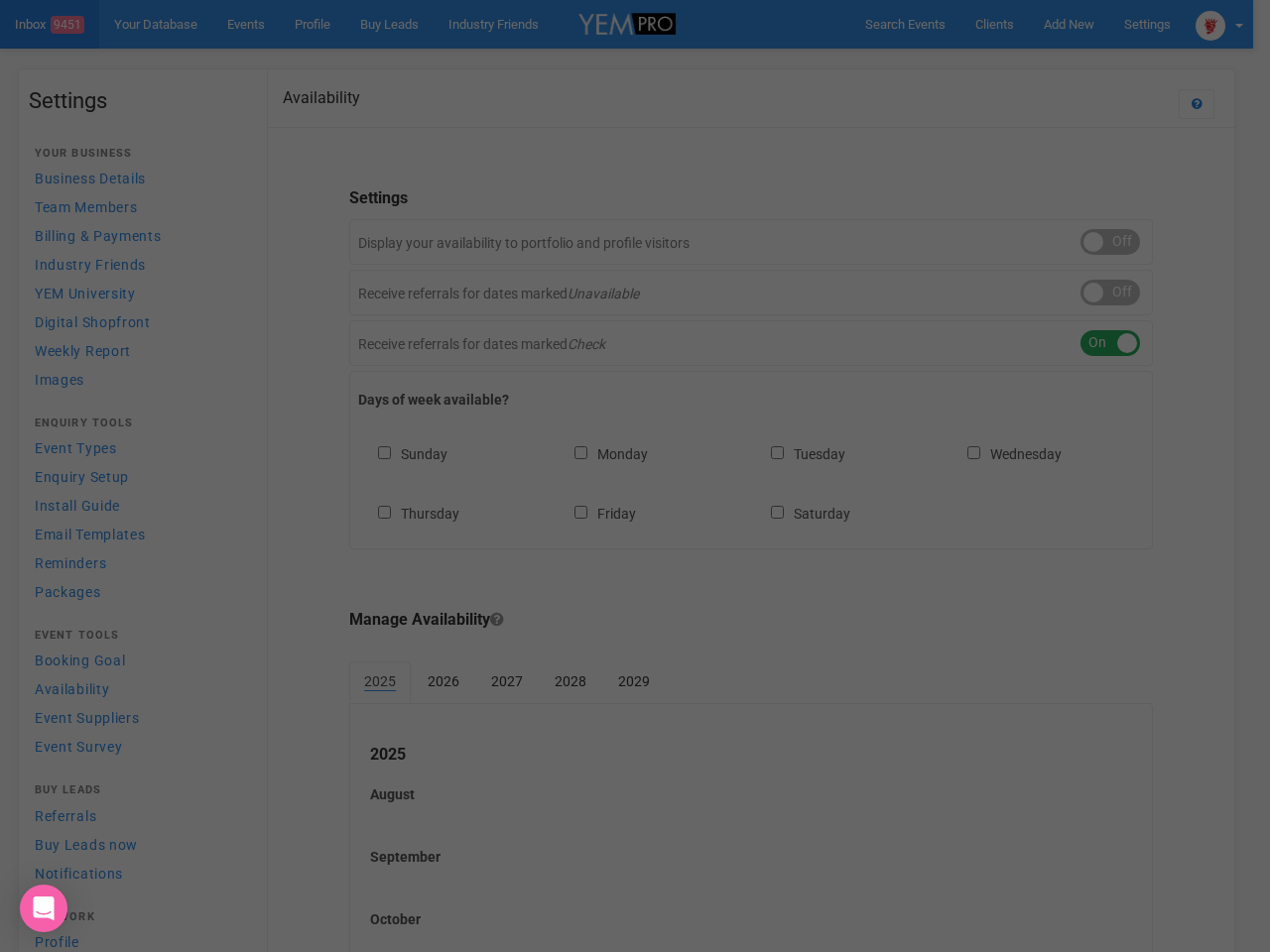 click on "Search Events
Clients
Add New
New Client
New Event
New Enquiry
Settings
[ORGANIZATION]
[ORGANIZATION].
[EMAIL]
Settings
YEM Guide
Help & Feedback
Back to YEM Hi
Logout
Menu
Inbox  9451
Your Database
Events
Industry Friends
Profile
Settings
Contacts
Search Events
Inbox  9451
Your Database
Events" at bounding box center (635, 605) 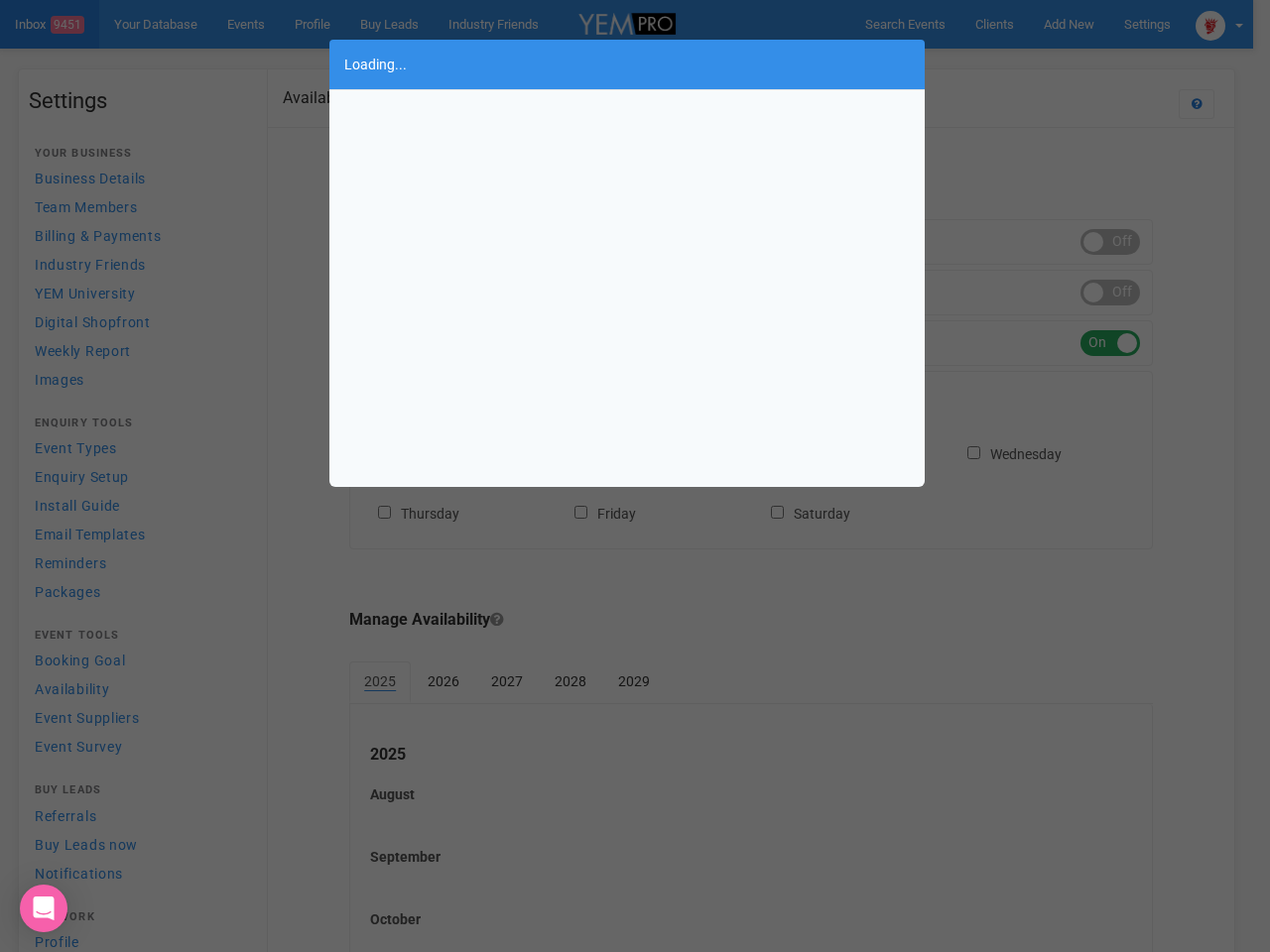 click on "Loading..." at bounding box center [635, 476] 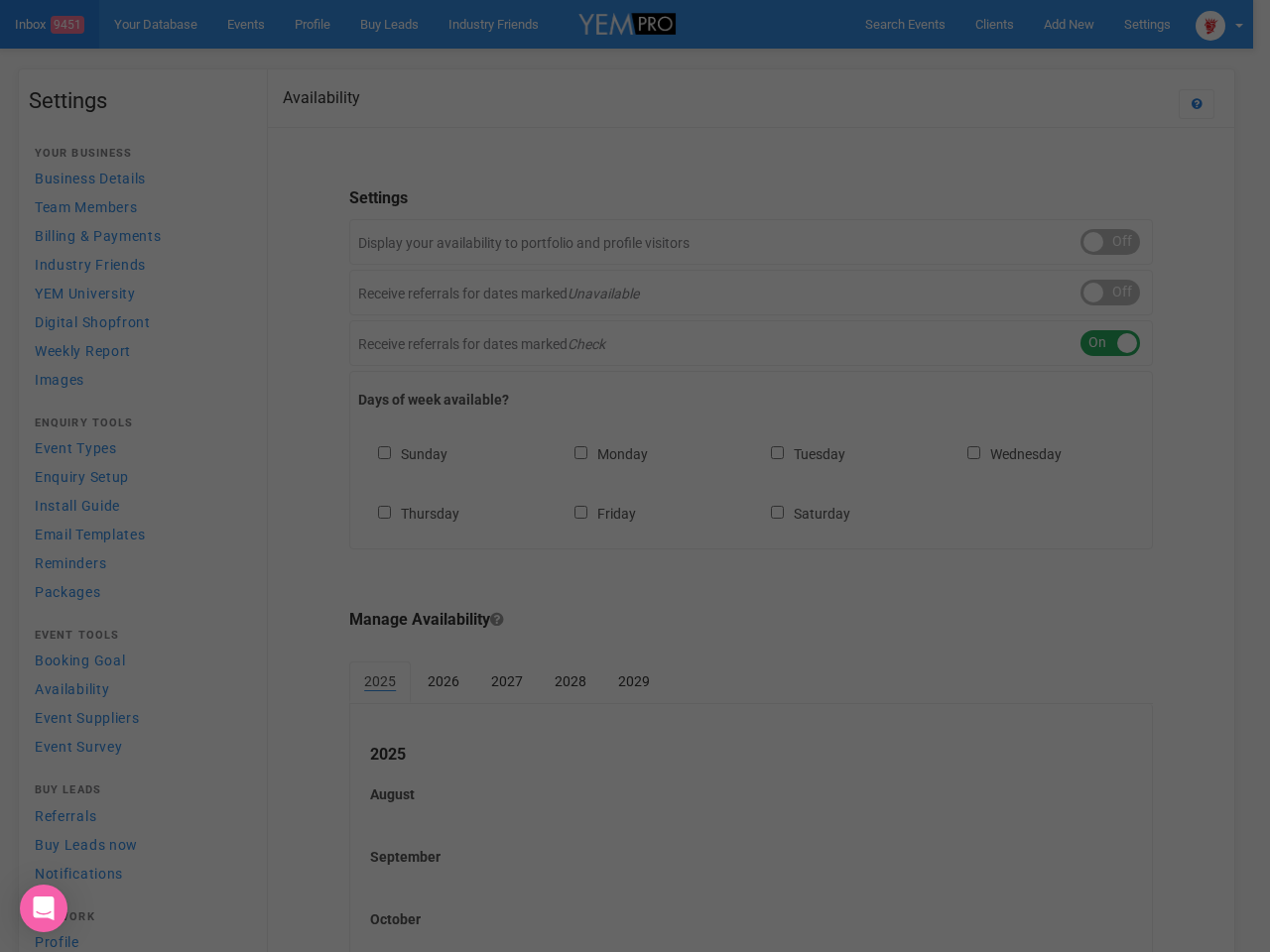 click on "Loading..." at bounding box center [635, 476] 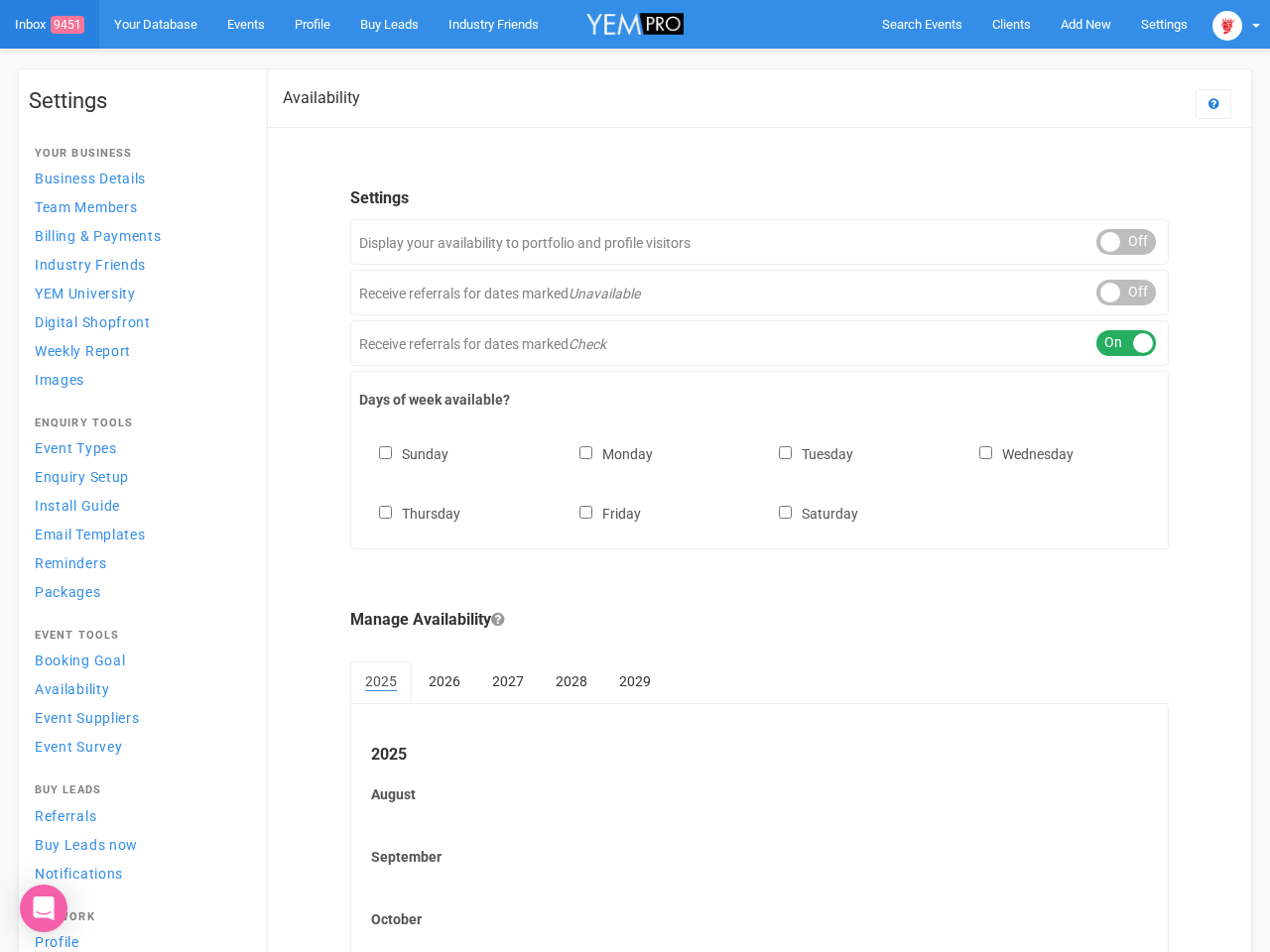 click on "ON
OFF" at bounding box center (1126, 293) 